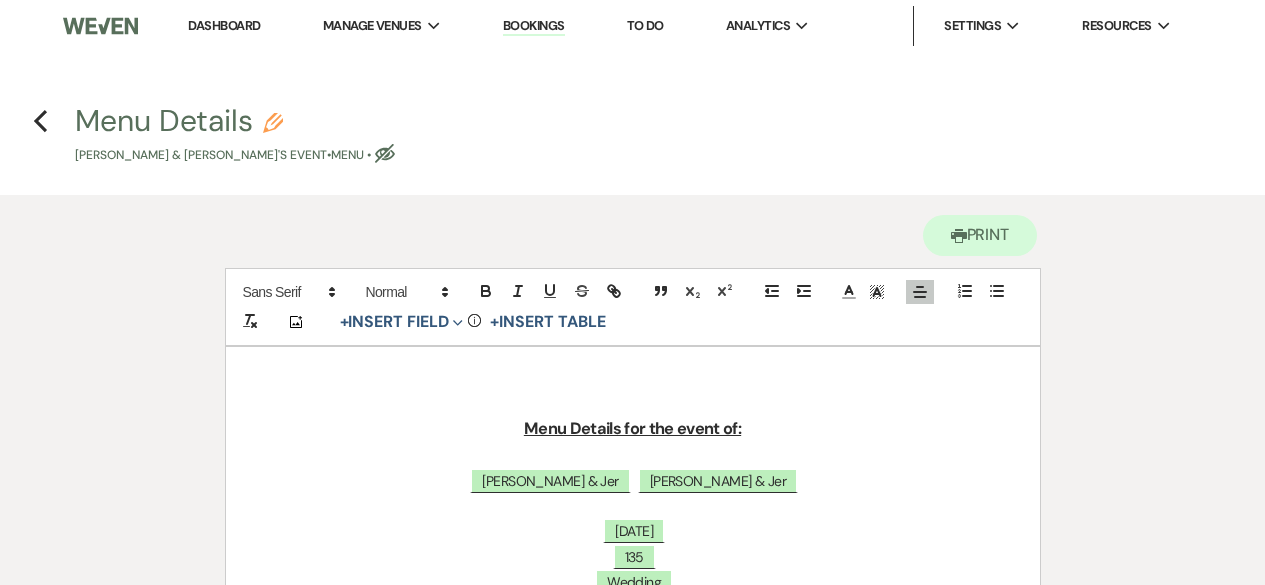 scroll, scrollTop: 0, scrollLeft: 0, axis: both 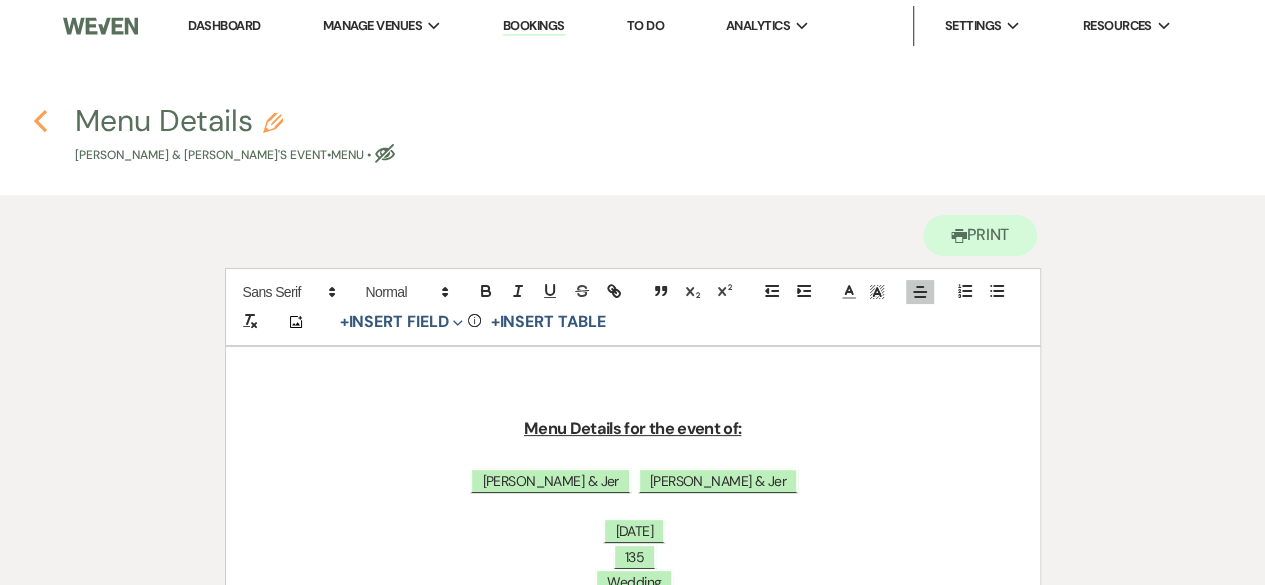 click 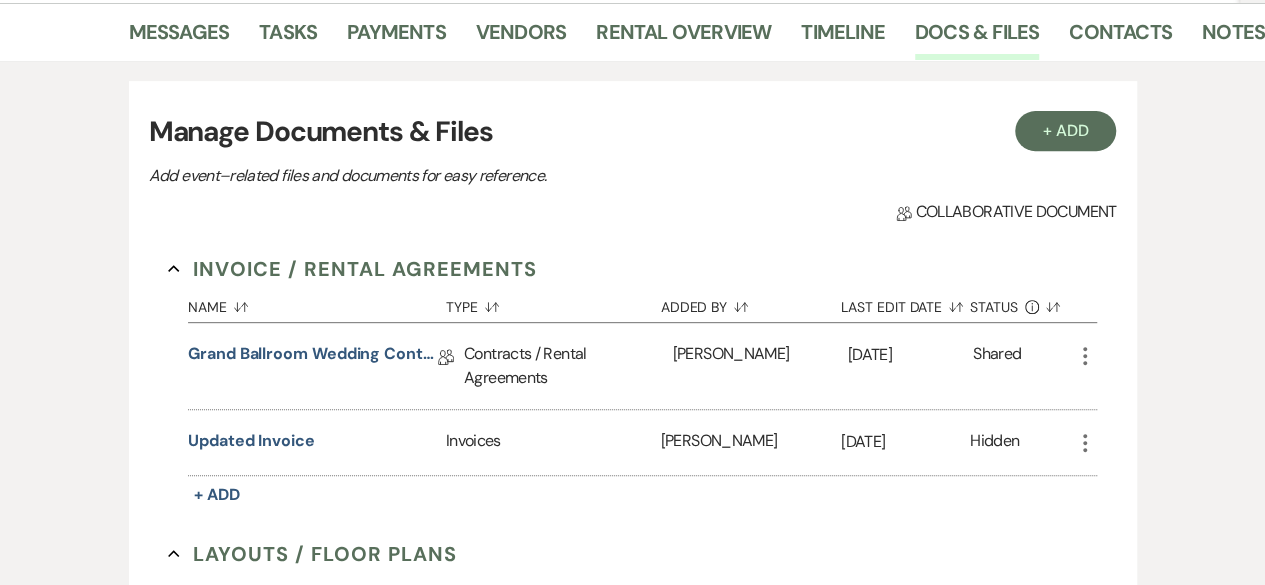 scroll, scrollTop: 88, scrollLeft: 0, axis: vertical 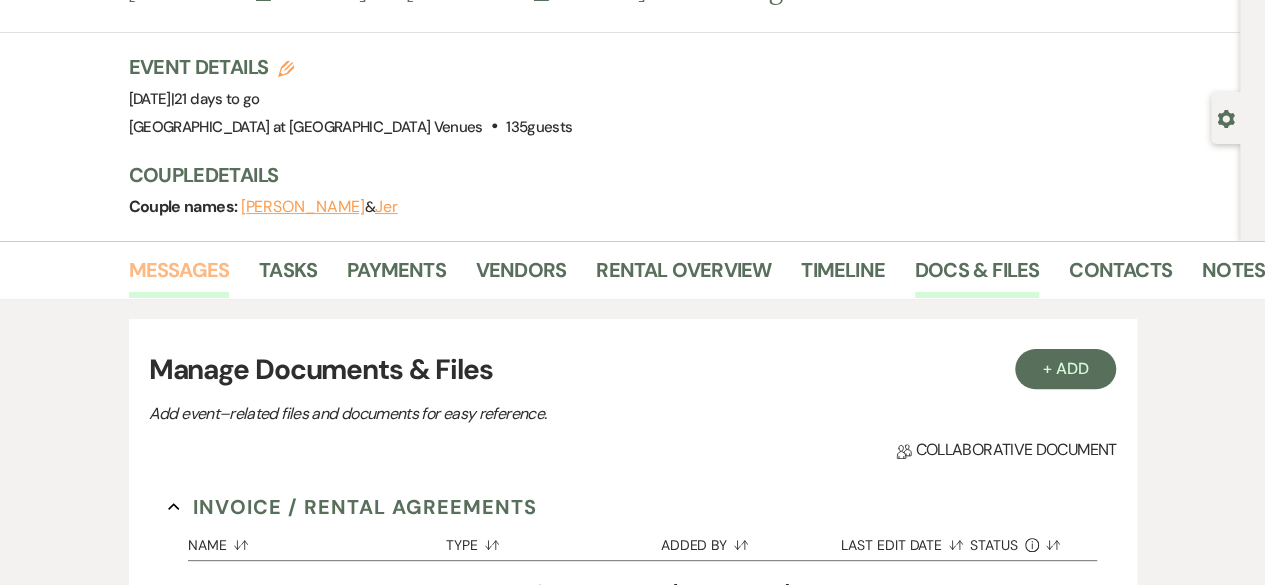 click on "Messages" at bounding box center (179, 276) 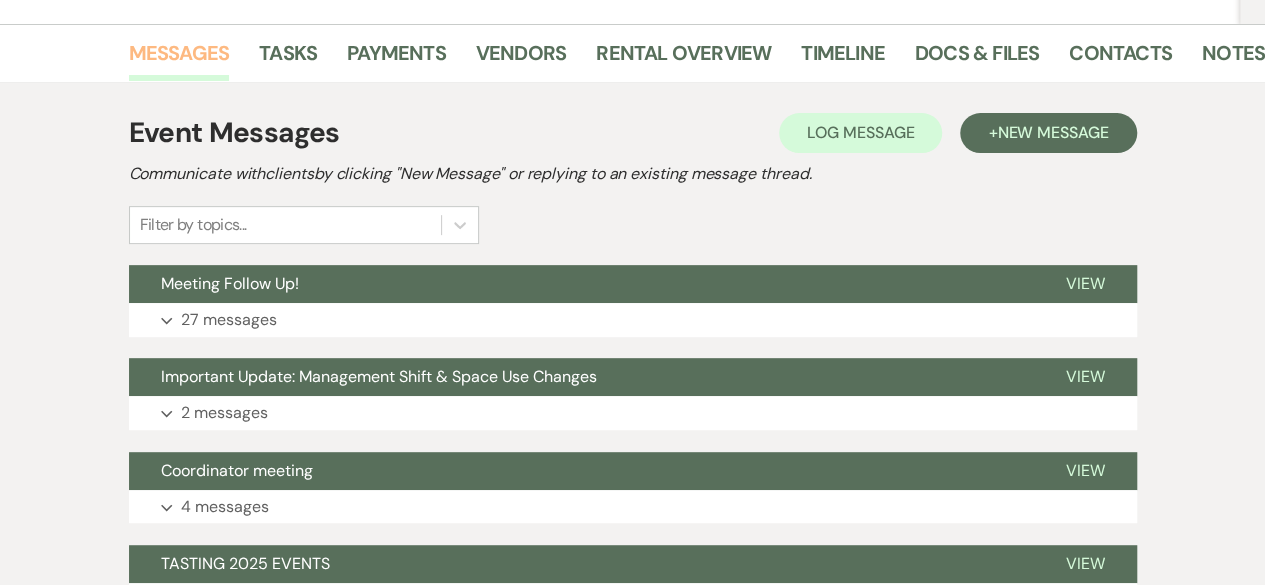 scroll, scrollTop: 323, scrollLeft: 0, axis: vertical 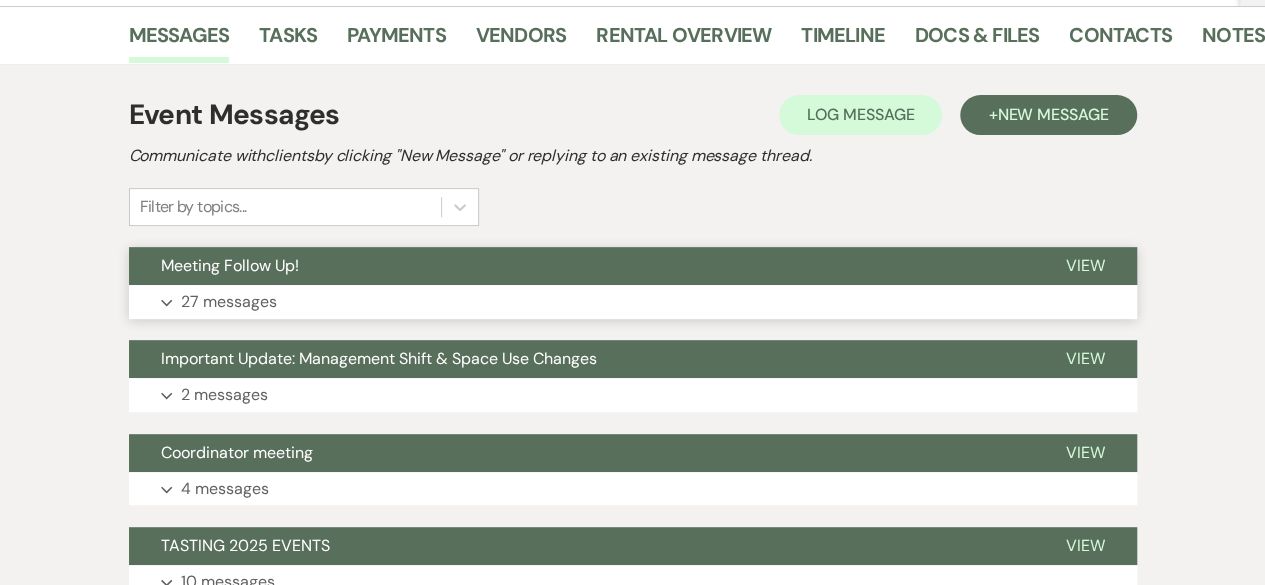 click on "27 messages" at bounding box center (229, 302) 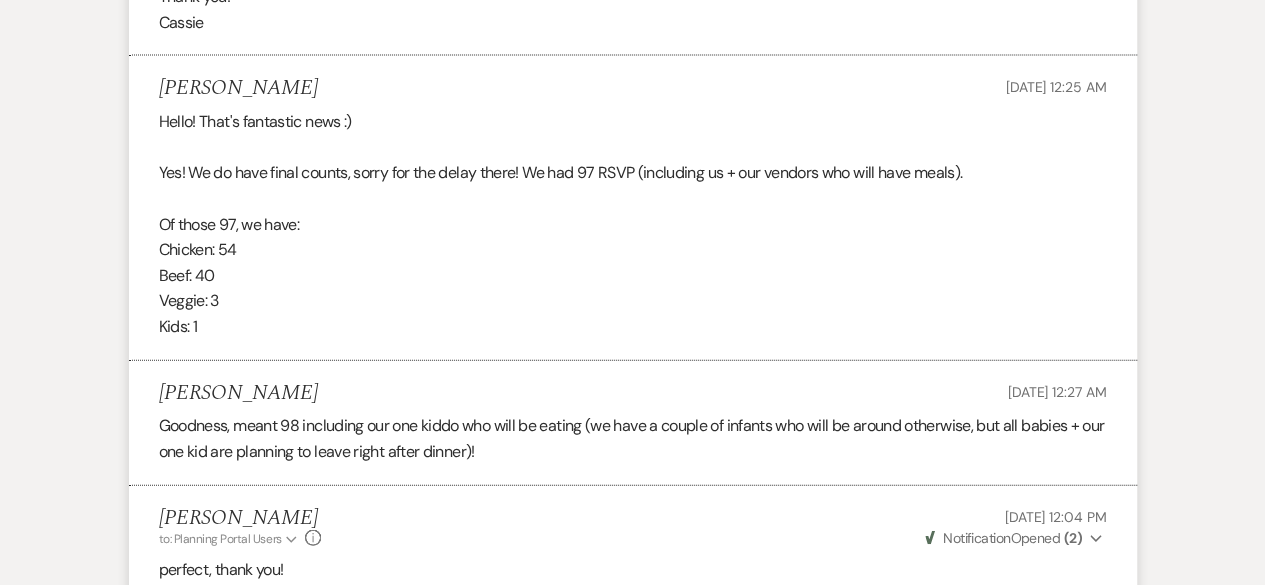 scroll, scrollTop: 5919, scrollLeft: 0, axis: vertical 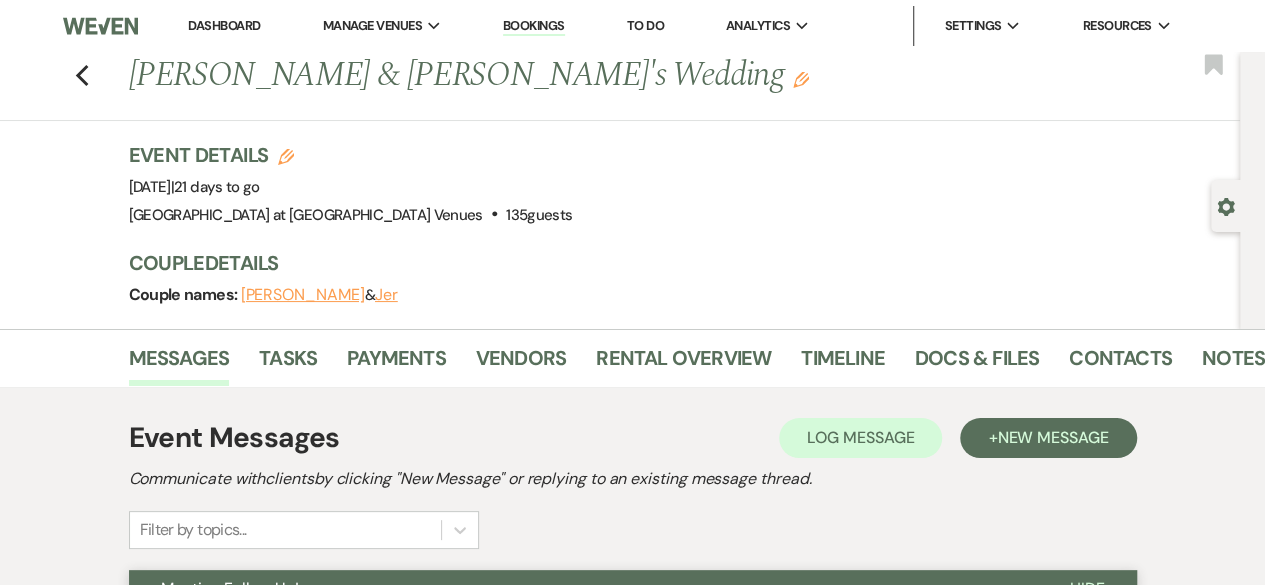 click 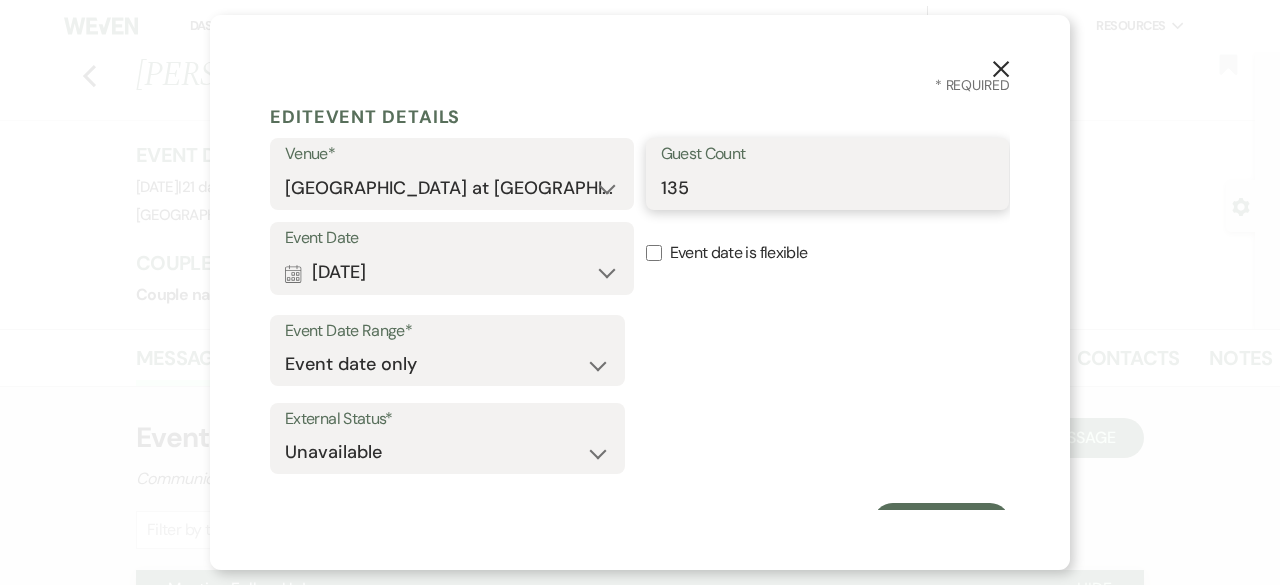 click on "135" at bounding box center (828, 188) 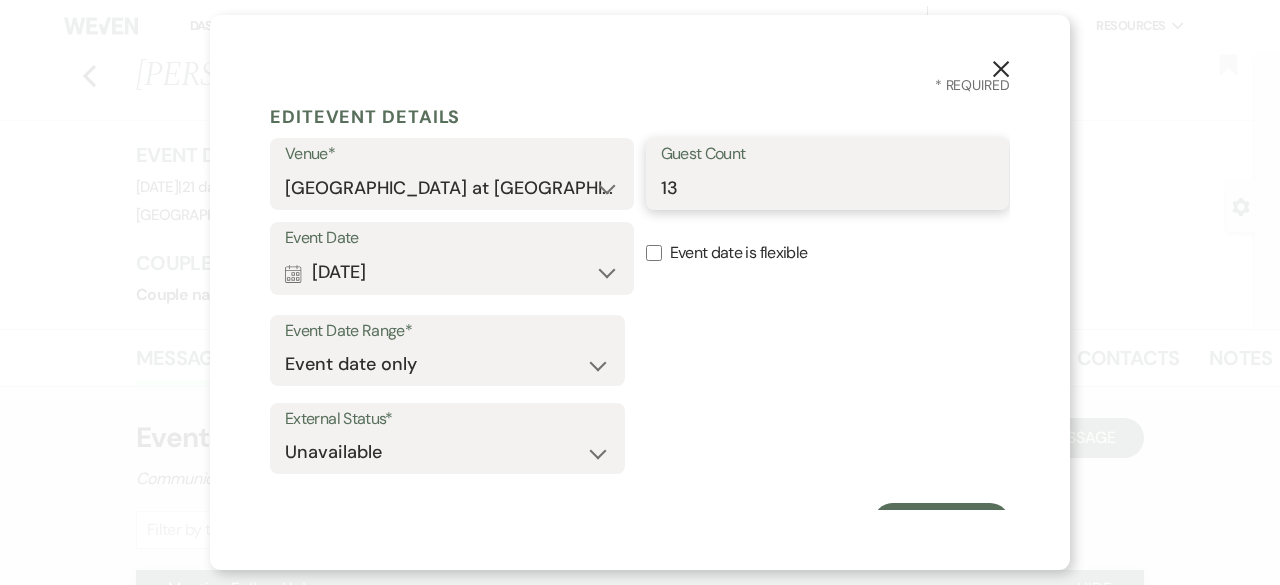 type on "1" 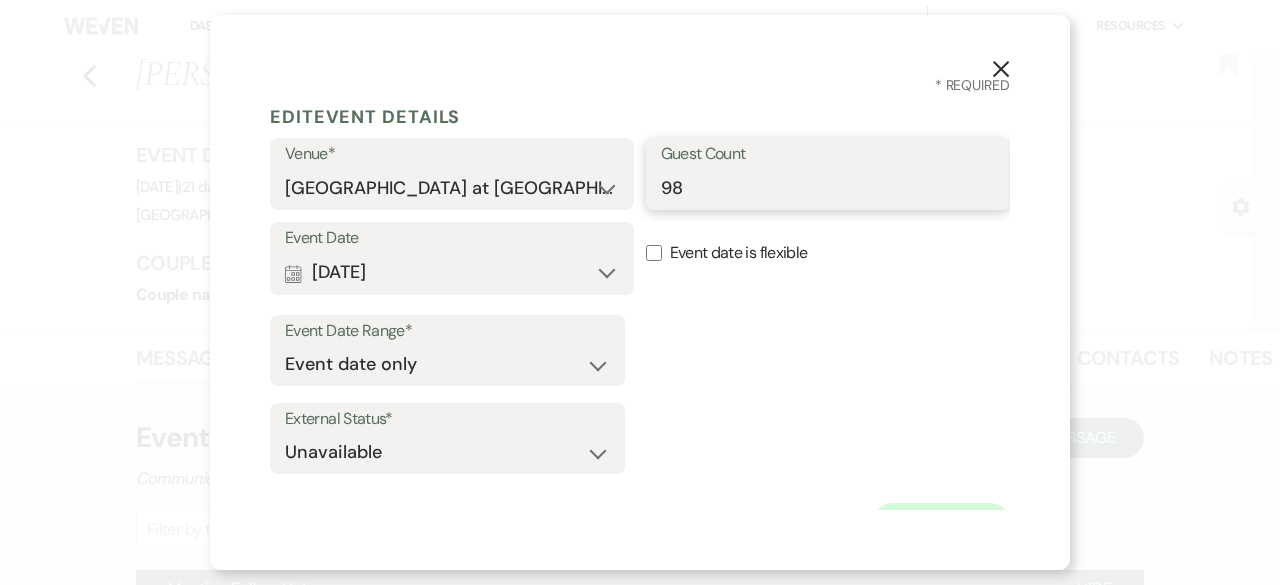 type on "98" 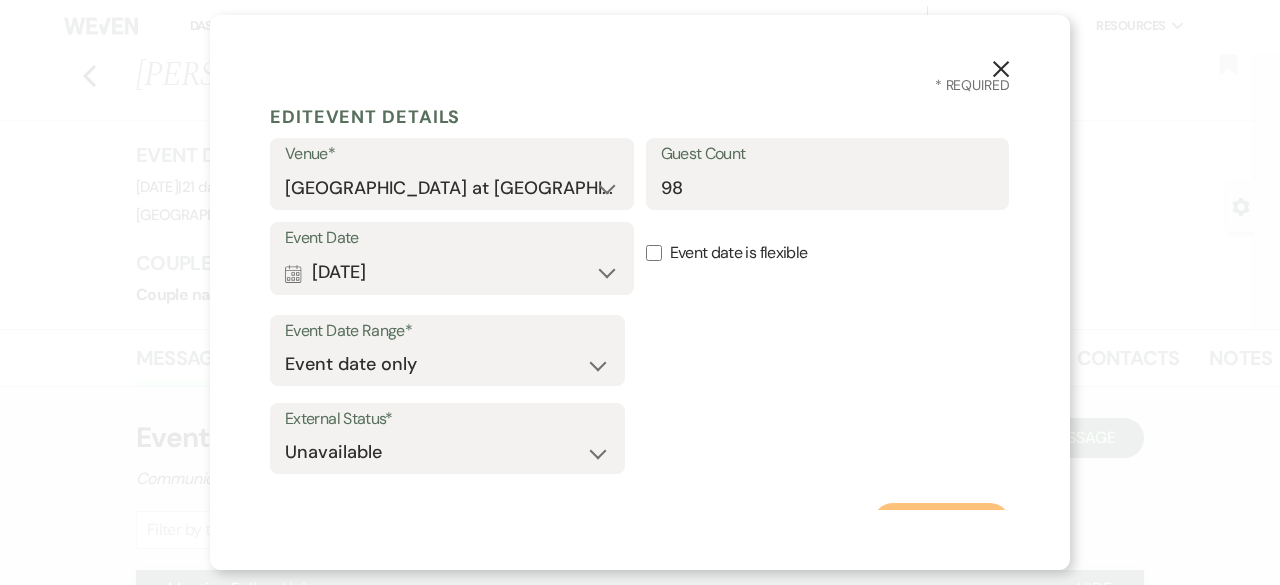 click on "Save Lead" at bounding box center [941, 523] 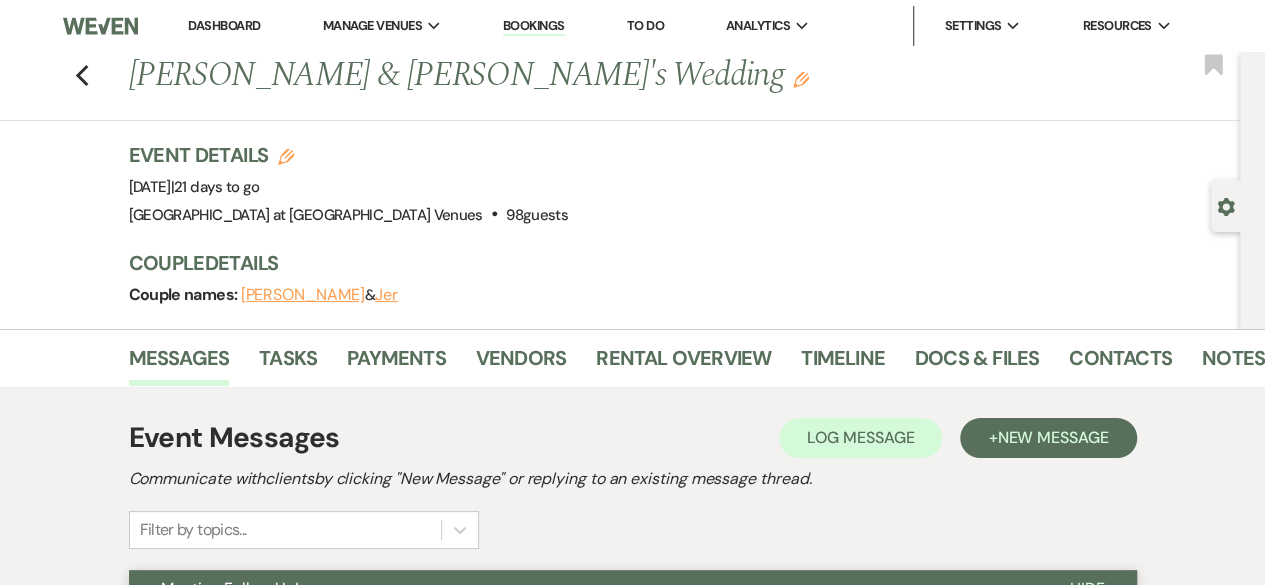 click on "Dashboard" at bounding box center [224, 25] 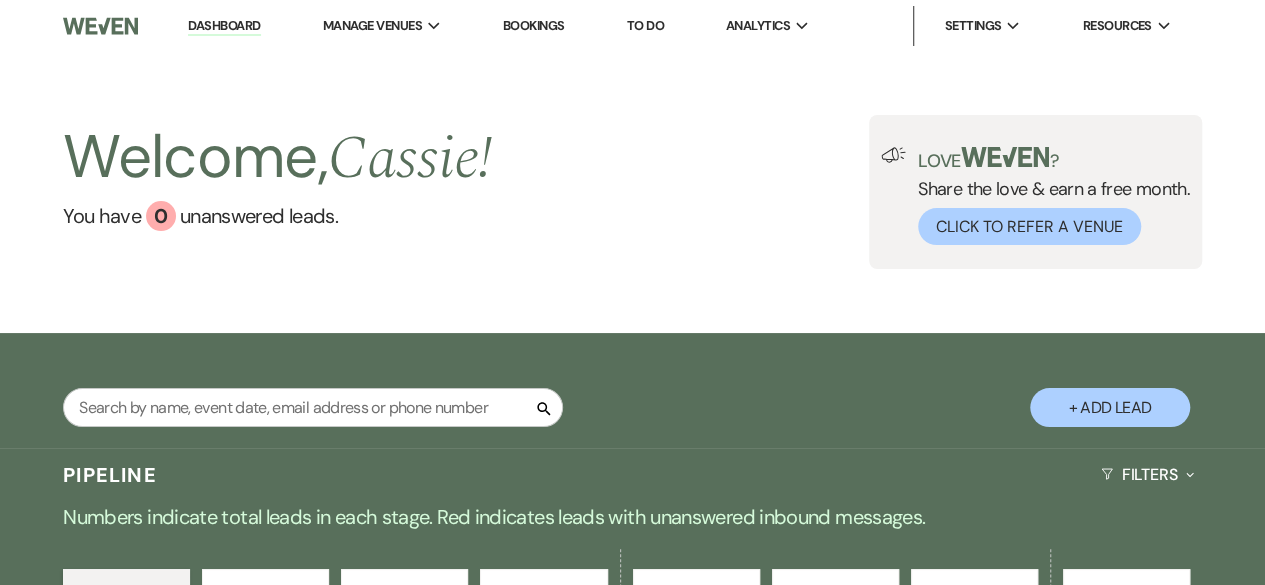click on "+ Add Lead" at bounding box center (1110, 407) 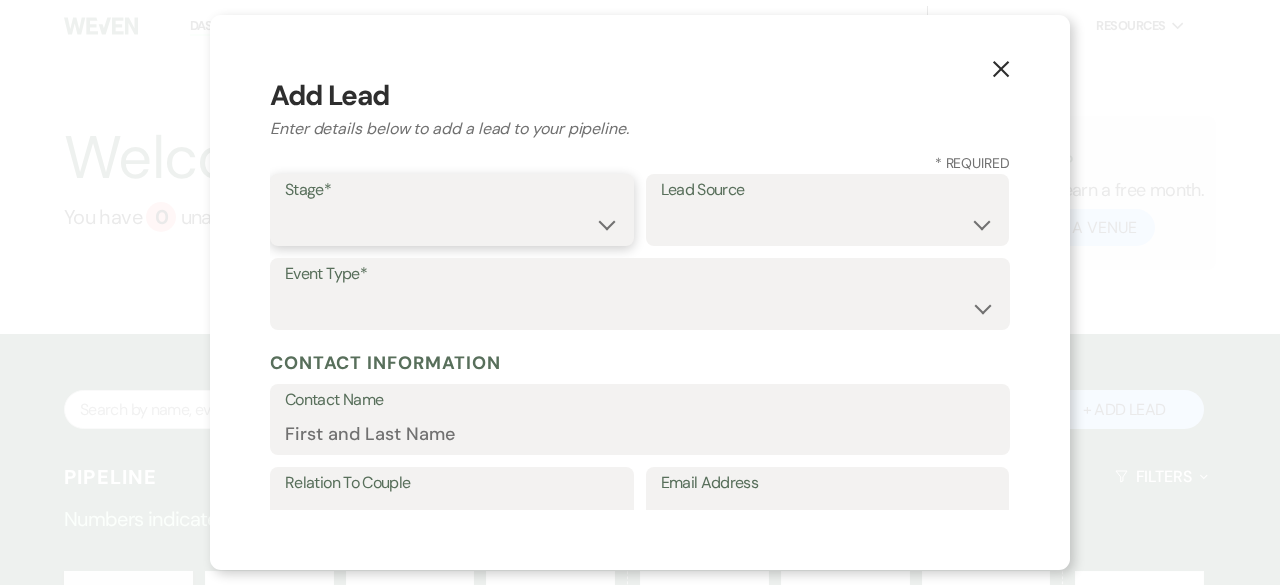 click on "Inquiry Follow Up Tour Requested Tour Confirmed Toured Proposal Sent Booked Lost" at bounding box center (452, 224) 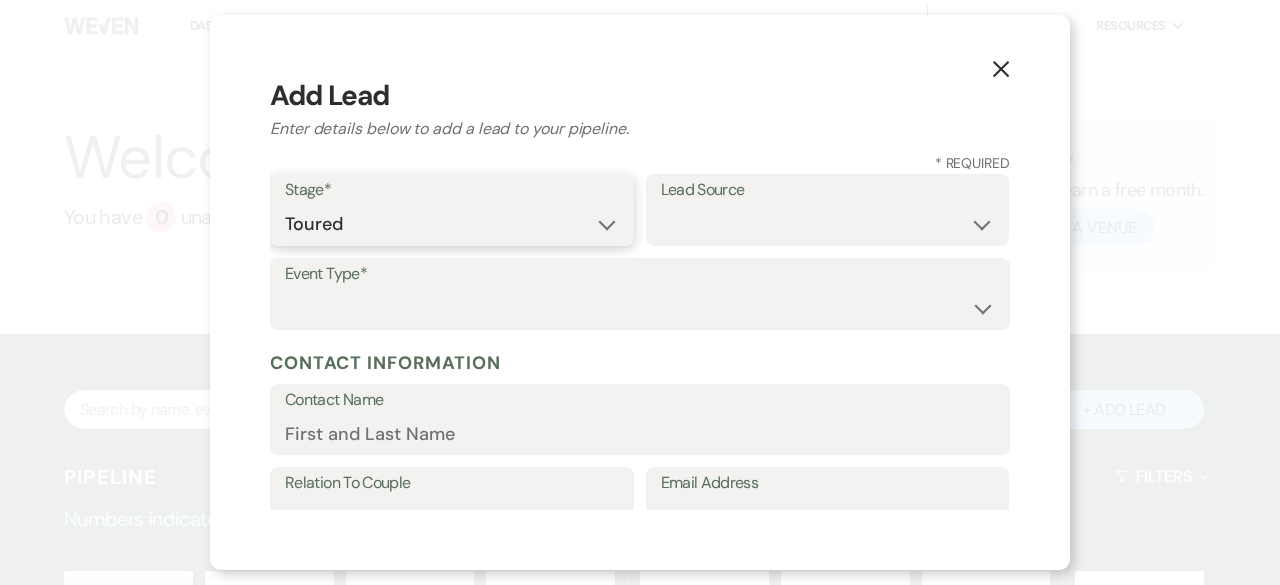 click on "Inquiry Follow Up Tour Requested Tour Confirmed Toured Proposal Sent Booked Lost" at bounding box center (452, 224) 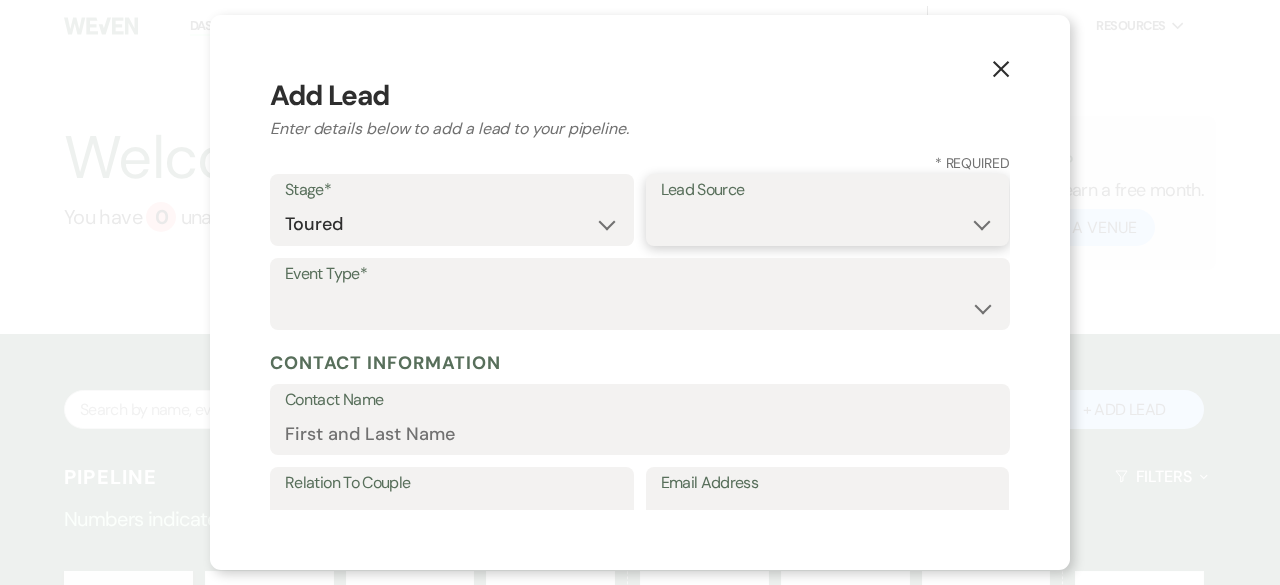 click on "Weven Venue Website Instagram Facebook Pinterest Google The Knot Wedding Wire Here Comes the Guide Wedding Spot Eventective [PERSON_NAME] The Venue Report PartySlate VRBO / Homeaway Airbnb Wedding Show TikTok X / Twitter Phone Call Walk-in Vendor Referral Advertising Personal Referral Local Referral Other" at bounding box center [828, 224] 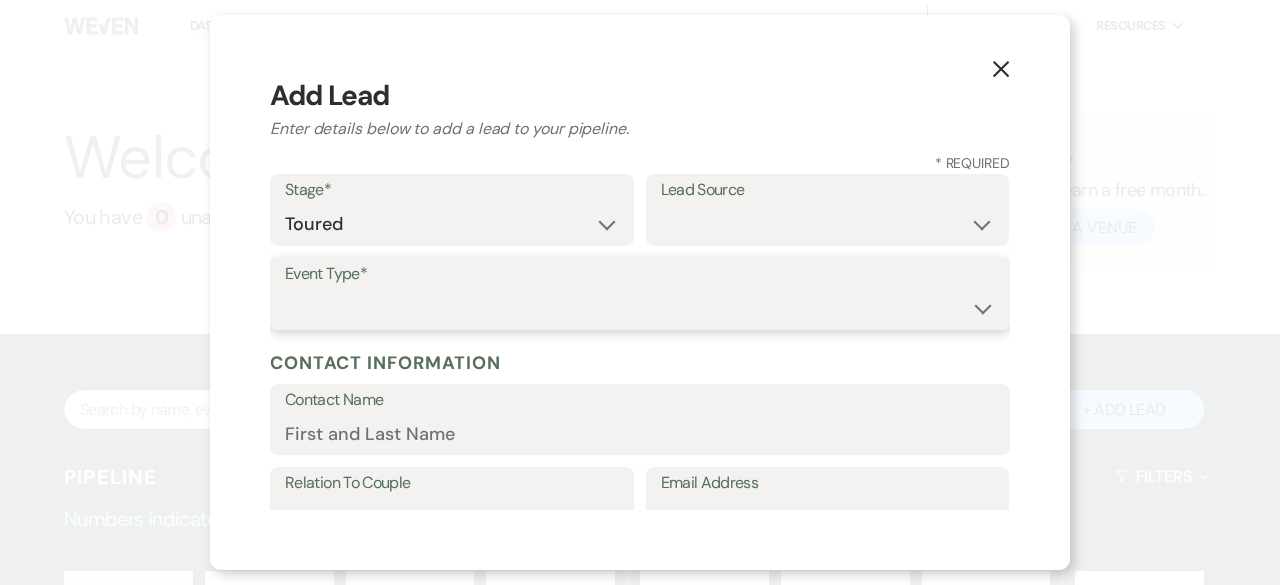 click on "Wedding Anniversary Party Baby Shower Bachelorette / Bachelor Party Birthday Party Bridal Shower Brunch Community Event Concert Corporate Event Elopement End of Life Celebration Engagement Party Fundraiser Graduation Party Micro Wedding Prom Quinceañera Rehearsal Dinner Religious Event Retreat Other" at bounding box center [640, 308] 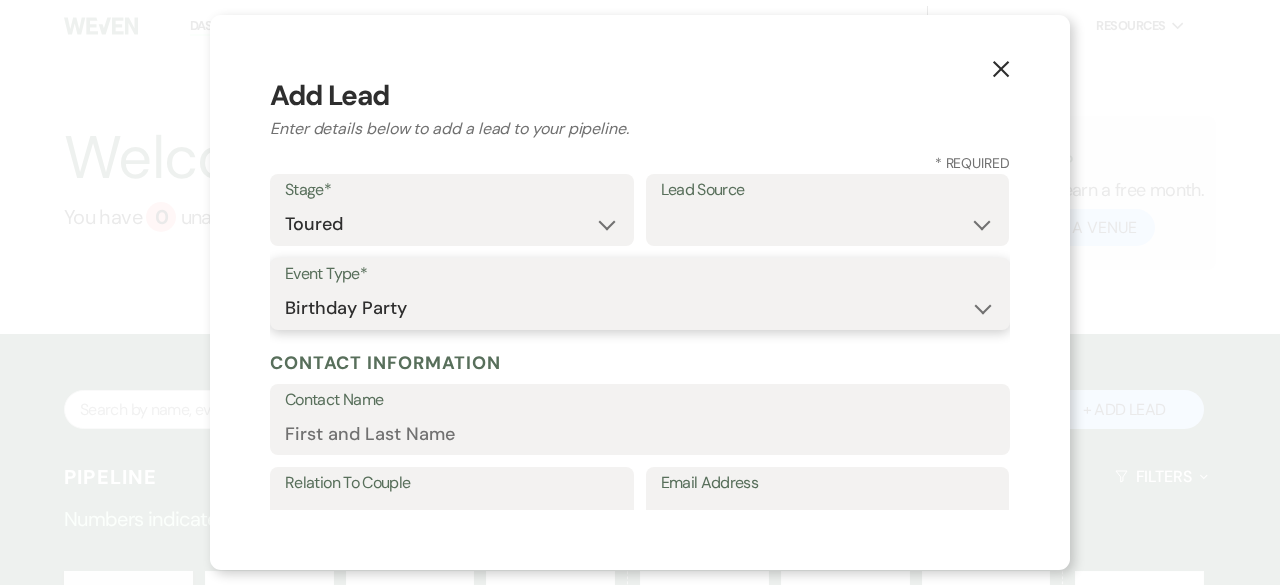 click on "Wedding Anniversary Party Baby Shower Bachelorette / Bachelor Party Birthday Party Bridal Shower Brunch Community Event Concert Corporate Event Elopement End of Life Celebration Engagement Party Fundraiser Graduation Party Micro Wedding Prom Quinceañera Rehearsal Dinner Religious Event Retreat Other" at bounding box center (640, 308) 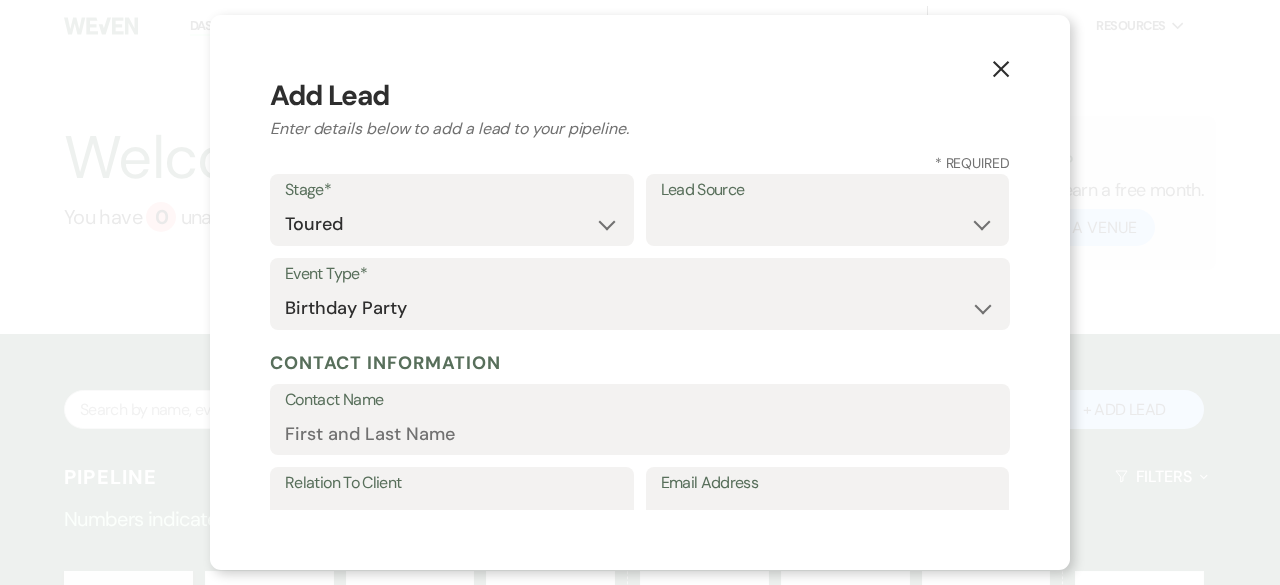 click on "X Add Lead Enter details below to add a lead to your pipeline. * Required Stage* Inquiry Follow Up Tour Requested Tour Confirmed Toured Proposal Sent Booked Lost Lead Source Weven Venue Website Instagram Facebook Pinterest Google The Knot Wedding Wire Here Comes the Guide Wedding Spot Eventective [PERSON_NAME] The Venue Report PartySlate VRBO / Homeaway Airbnb Wedding Show TikTok X / Twitter Phone Call Walk-in Vendor Referral Advertising Personal Referral Local Referral Other Event Type* Wedding Anniversary Party Baby Shower Bachelorette / Bachelor Party Birthday Party Bridal Shower Brunch Community Event Concert Corporate Event Elopement End of Life Celebration Engagement Party Fundraiser Graduation Party Micro Wedding Prom Quinceañera Rehearsal Dinner Religious Event Retreat Other Contact Information Contact Name Relation To Client Client Event Planner Parent of Client Family Member Friend Other Email Address Phone Number Preferred Contact Method Email Phone Text Event Details Venue* Guest Count Notes" at bounding box center [640, 292] 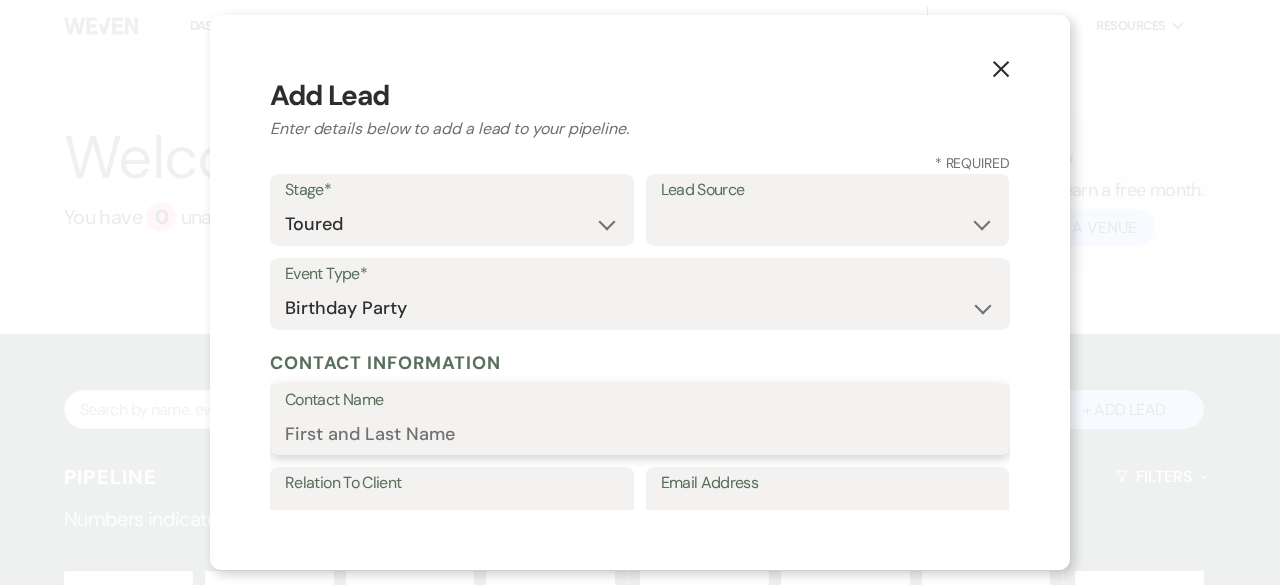 click on "Contact Name" at bounding box center [640, 433] 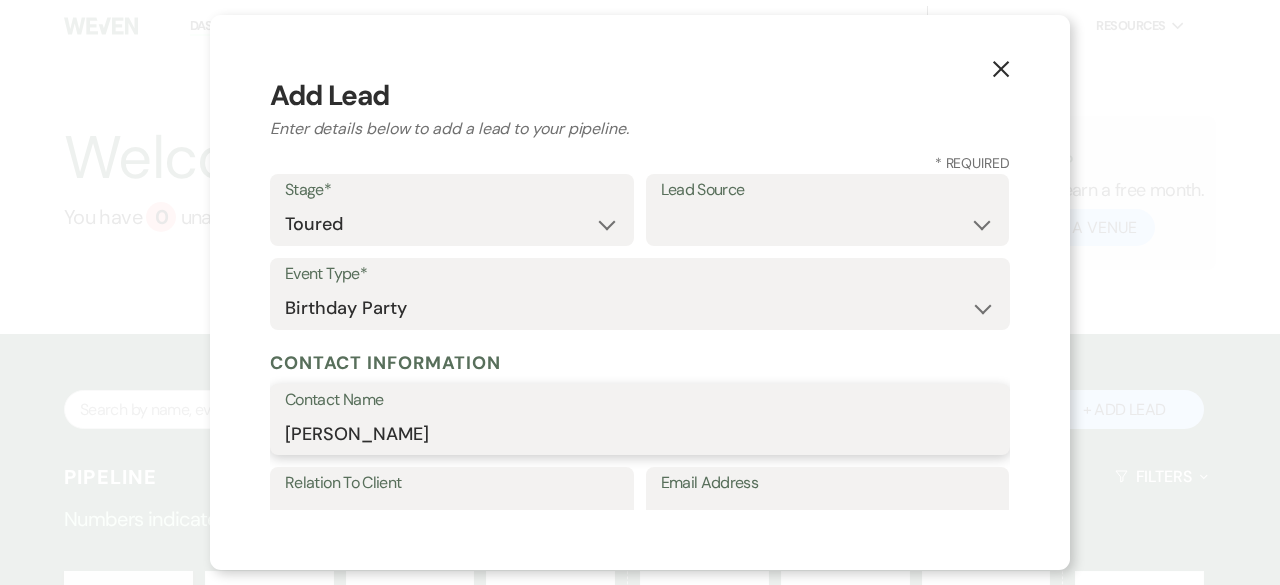 type on "[PERSON_NAME]" 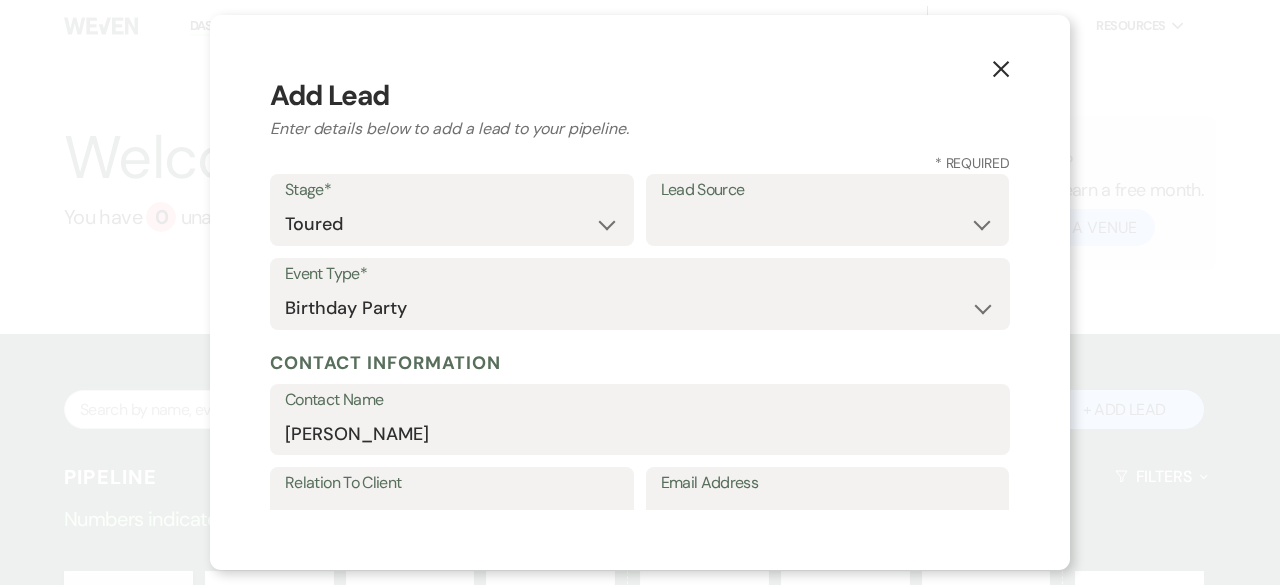 click on "X Add Lead Enter details below to add a lead to your pipeline. * Required Stage* Inquiry Follow Up Tour Requested Tour Confirmed Toured Proposal Sent Booked Lost Lead Source Weven Venue Website Instagram Facebook Pinterest Google The Knot Wedding Wire Here Comes the Guide Wedding Spot Eventective [PERSON_NAME] The Venue Report PartySlate VRBO / Homeaway Airbnb Wedding Show TikTok X / Twitter Phone Call Walk-in Vendor Referral Advertising Personal Referral Local Referral Other Event Type* Wedding Anniversary Party Baby Shower Bachelorette / Bachelor Party Birthday Party Bridal Shower Brunch Community Event Concert Corporate Event Elopement End of Life Celebration Engagement Party Fundraiser Graduation Party Micro Wedding Prom Quinceañera Rehearsal Dinner Religious Event Retreat Other Contact Information Contact Name [PERSON_NAME] Relation To Client Client Event Planner Parent of Client Family Member Friend Other Email Address Phone Number Preferred Contact Method Email Phone Text Event Details Venue* Guest Count" at bounding box center (640, 292) 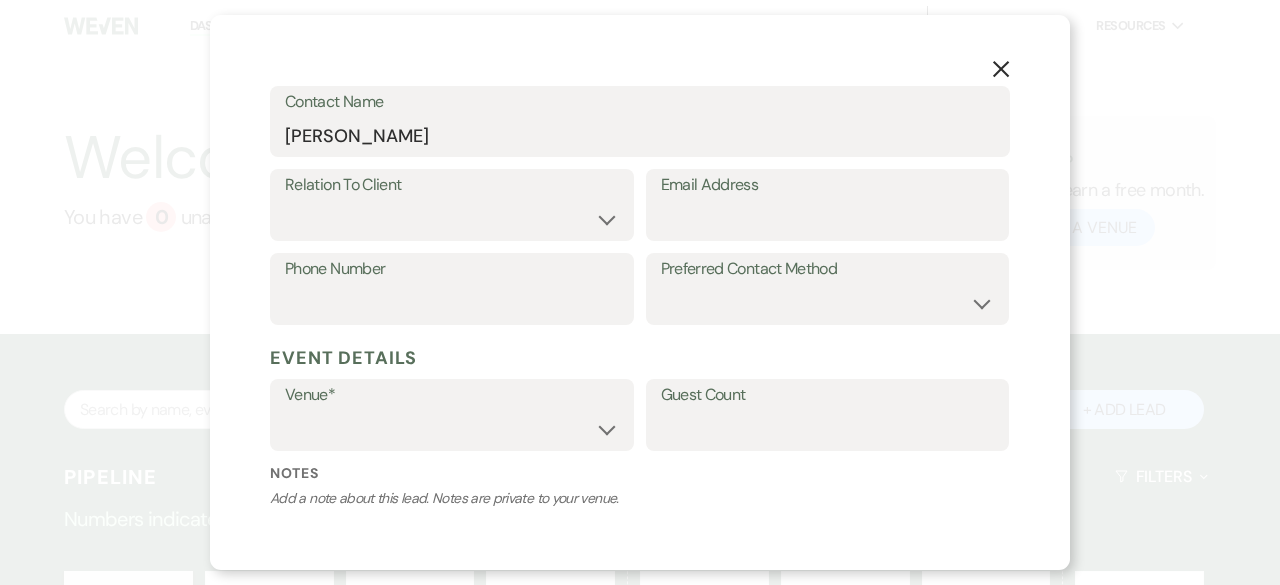 scroll, scrollTop: 300, scrollLeft: 0, axis: vertical 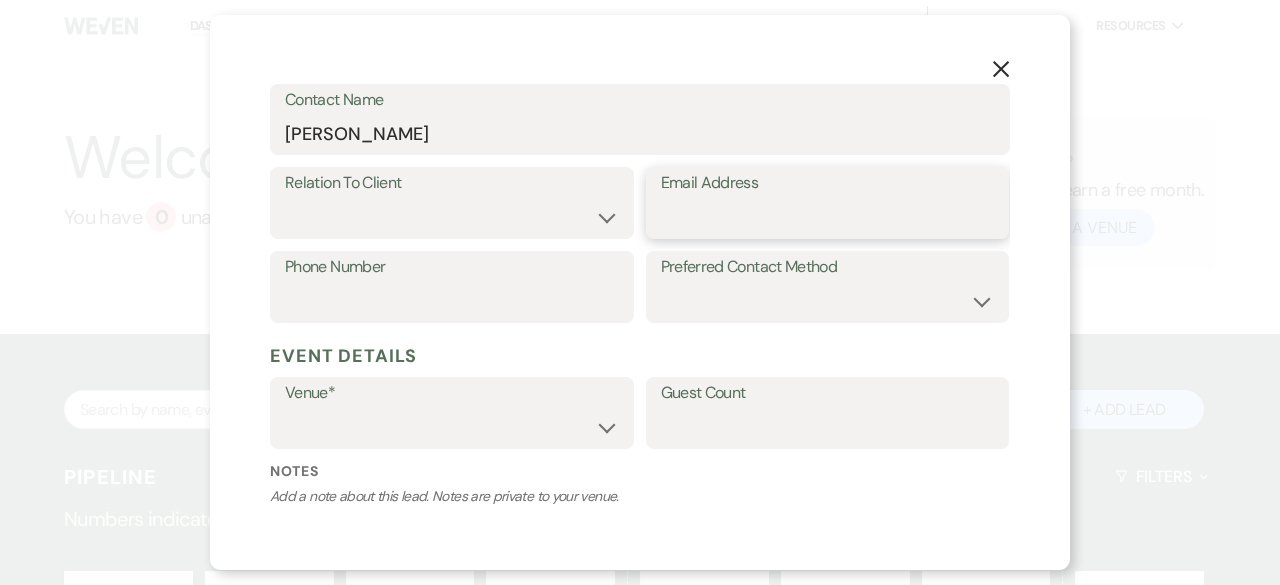 click on "Email Address" at bounding box center (828, 217) 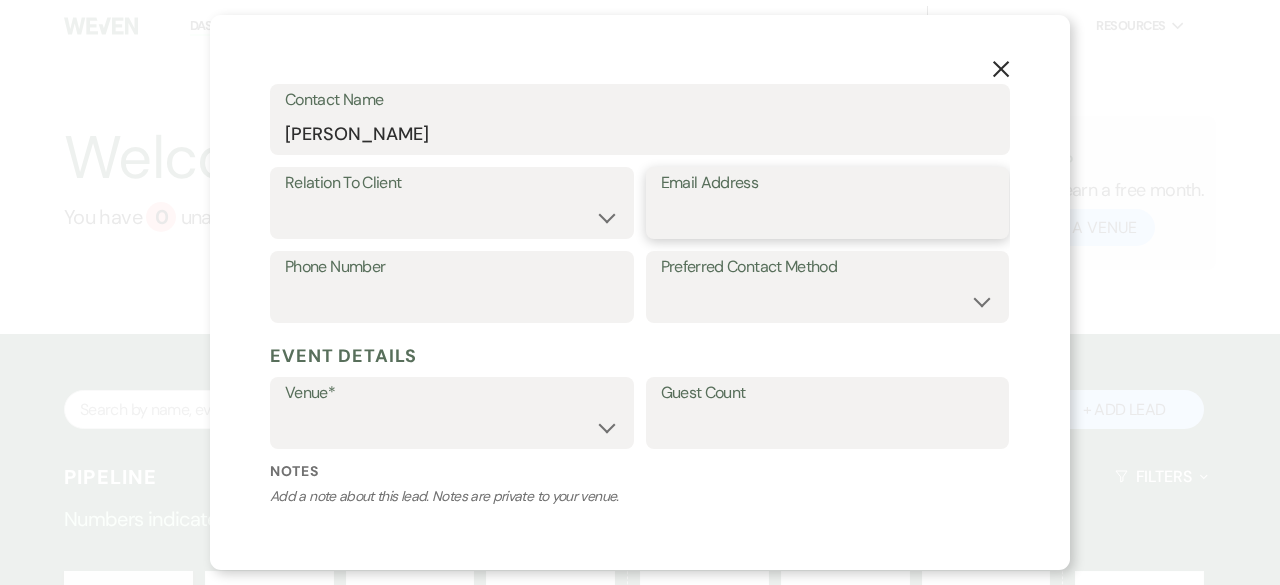 paste on "[EMAIL_ADDRESS][DOMAIN_NAME]" 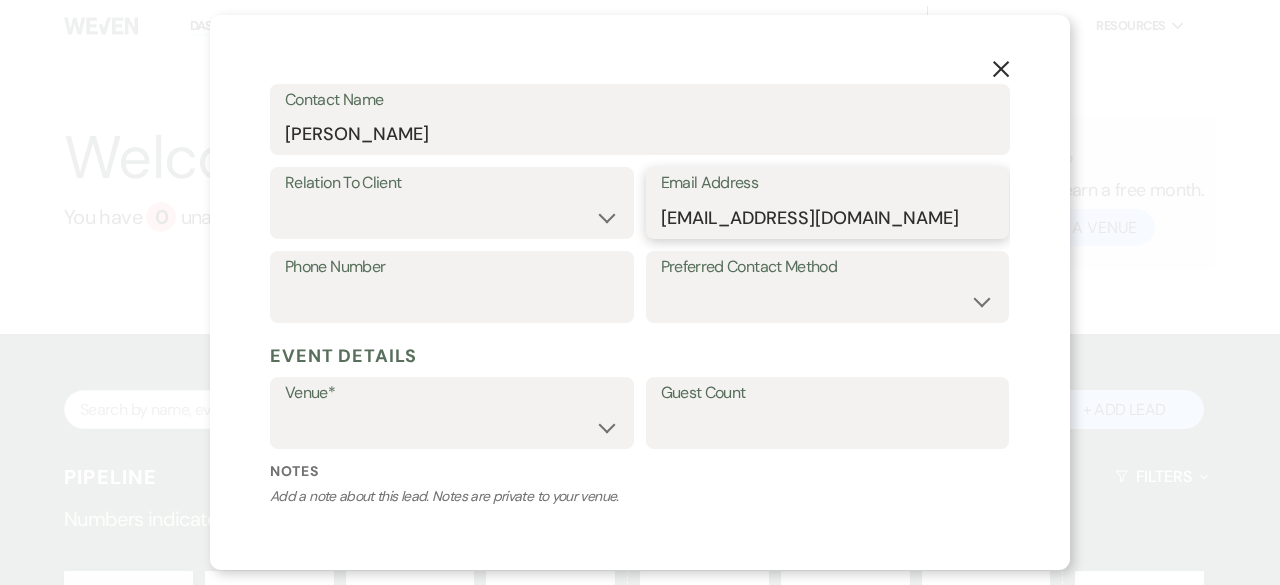 type on "[EMAIL_ADDRESS][DOMAIN_NAME]" 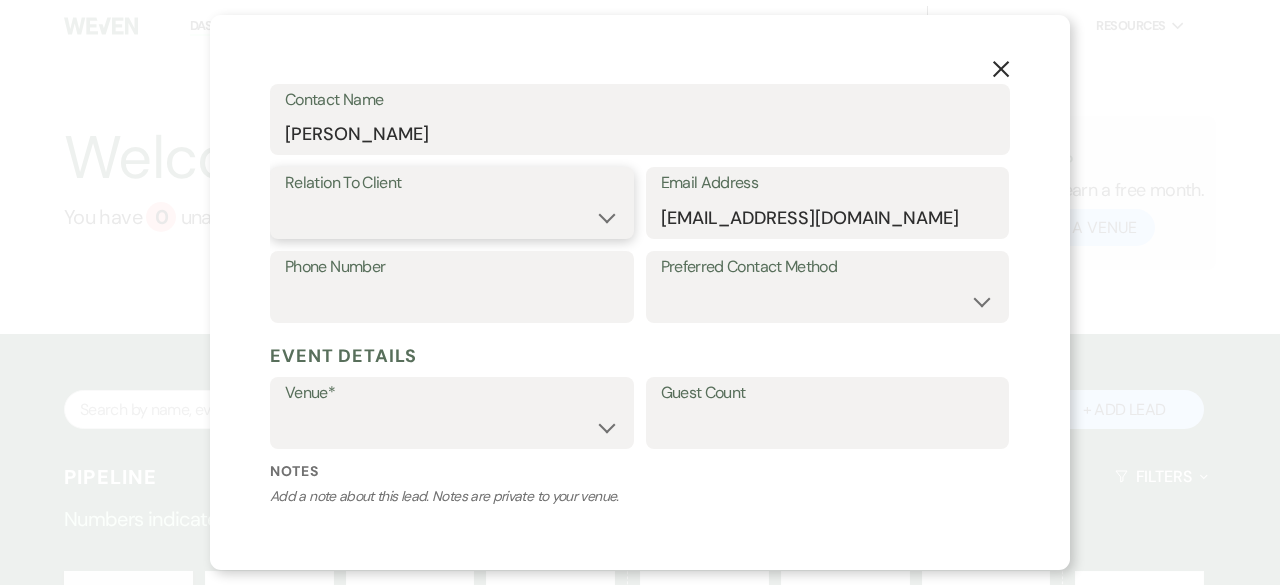 click on "Client Event Planner Parent of Client Family Member Friend Other" at bounding box center (452, 217) 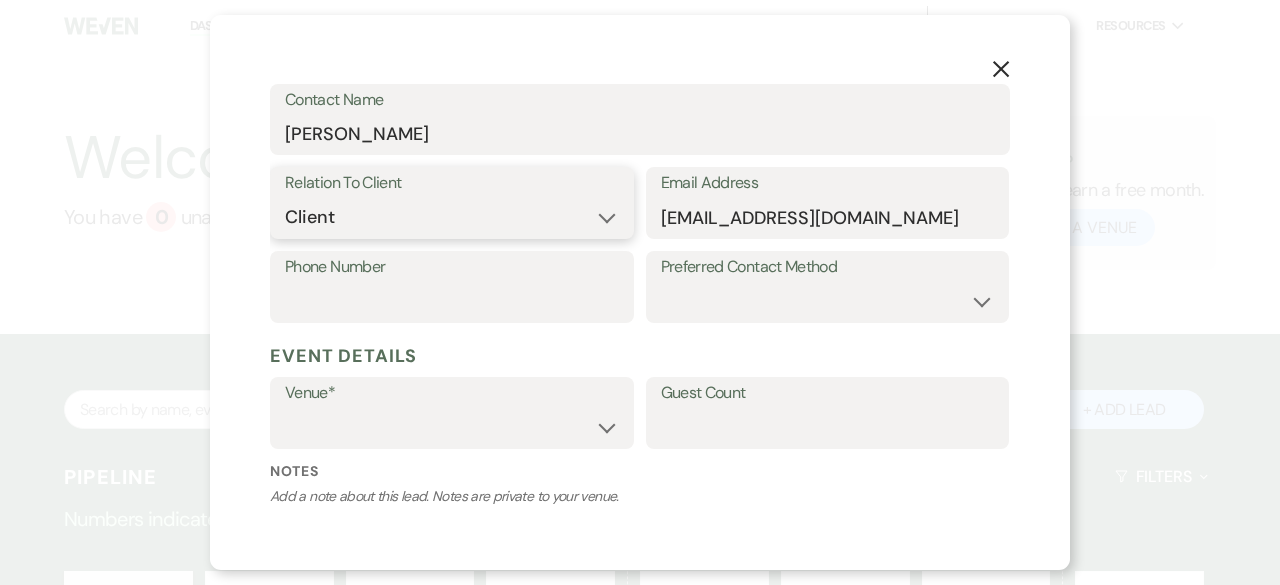 click on "Client Event Planner Parent of Client Family Member Friend Other" at bounding box center [452, 217] 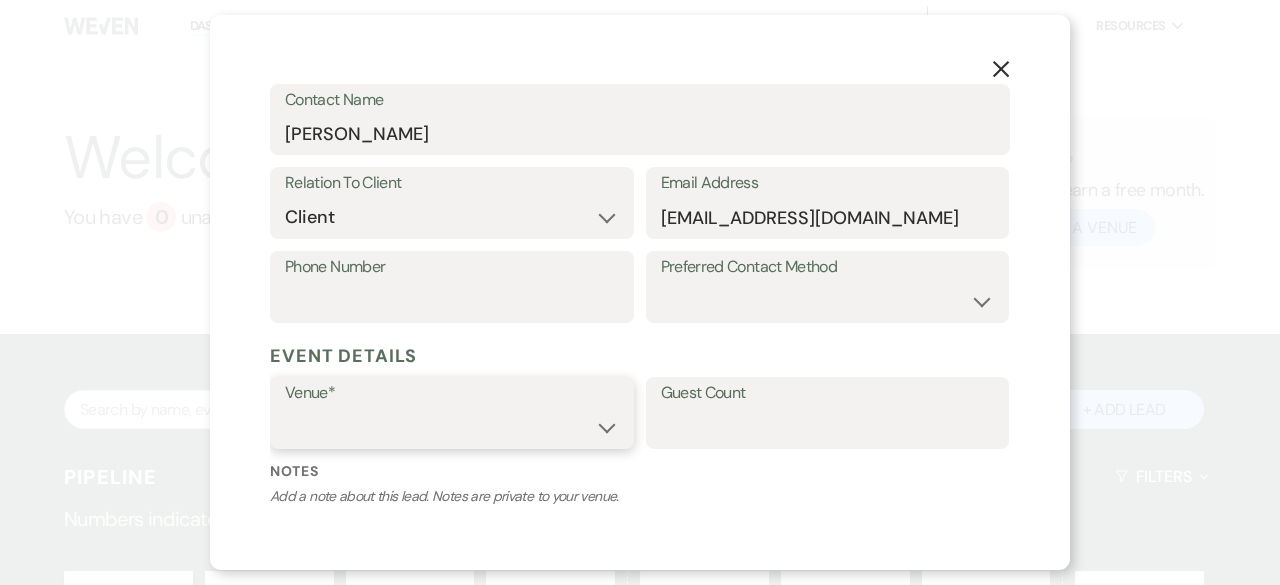click on "[GEOGRAPHIC_DATA] at [GEOGRAPHIC_DATA] Venues [GEOGRAPHIC_DATA] at [GEOGRAPHIC_DATA] Venues" at bounding box center (452, 427) 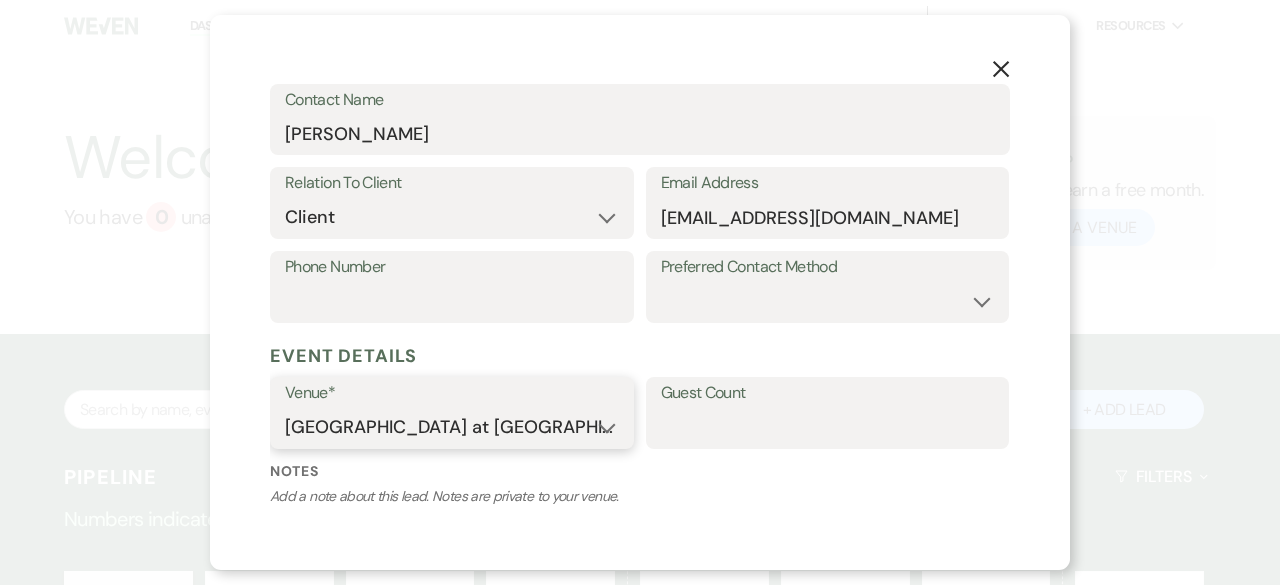 click on "[GEOGRAPHIC_DATA] at [GEOGRAPHIC_DATA] Venues [GEOGRAPHIC_DATA] at [GEOGRAPHIC_DATA] Venues" at bounding box center [452, 427] 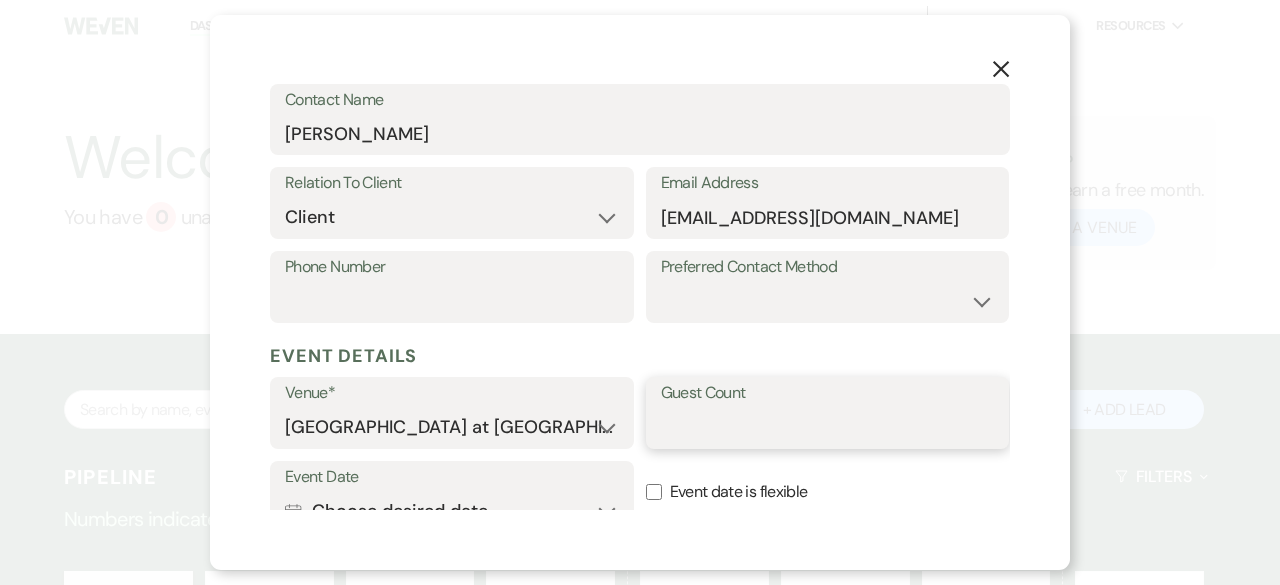 click on "Guest Count" at bounding box center [828, 427] 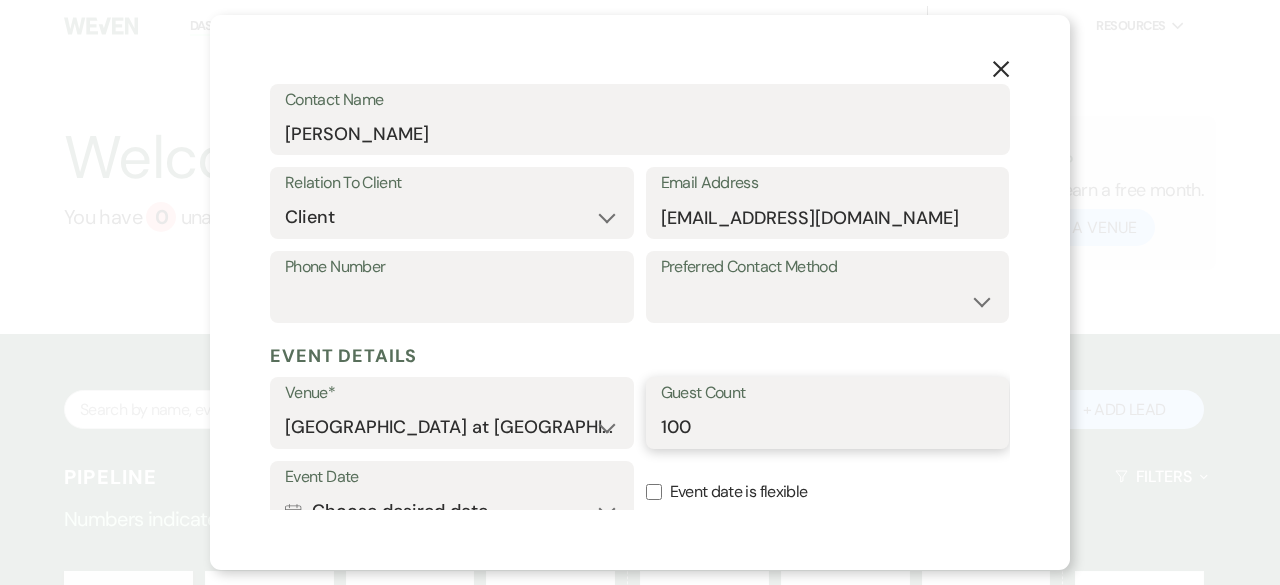 type on "100" 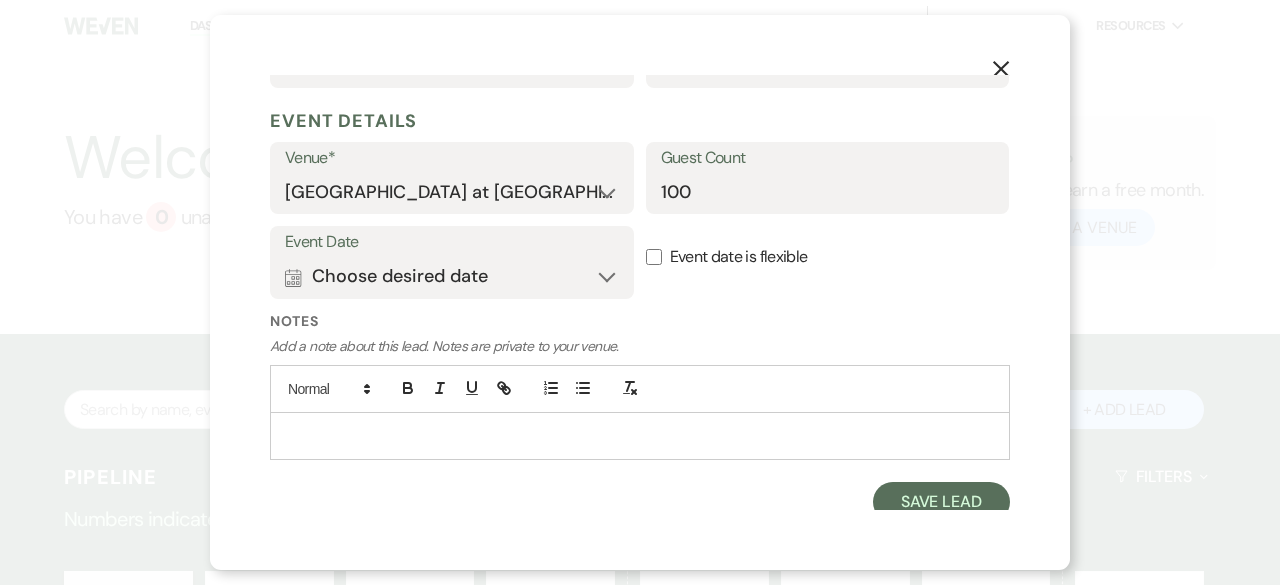 scroll, scrollTop: 544, scrollLeft: 0, axis: vertical 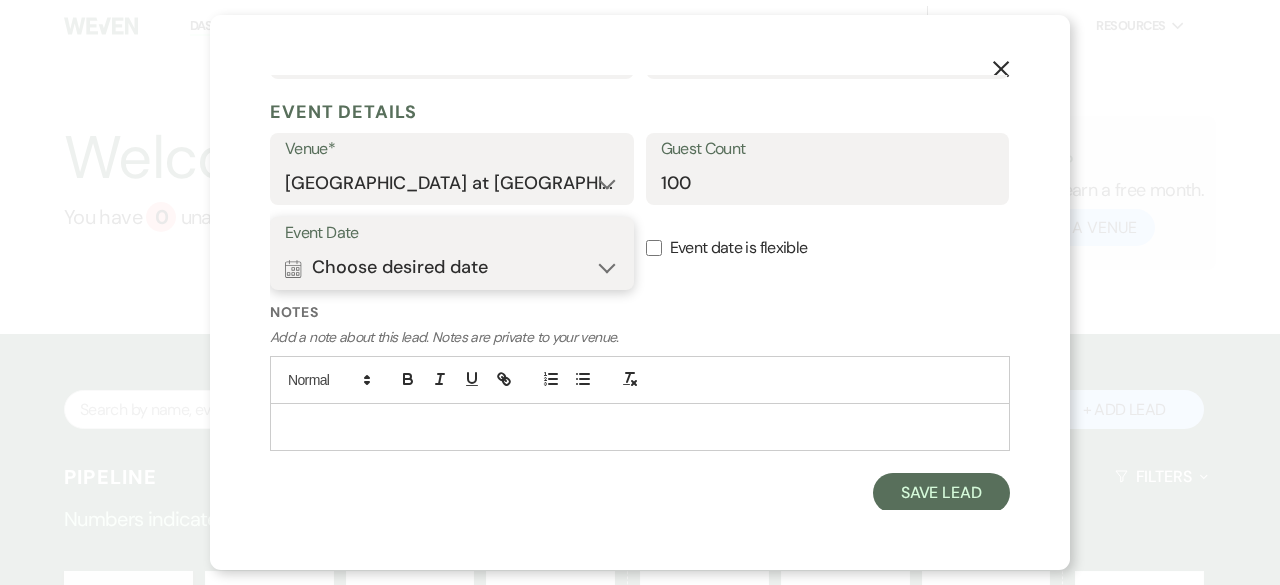 click on "Calendar Choose desired date Expand" at bounding box center [452, 268] 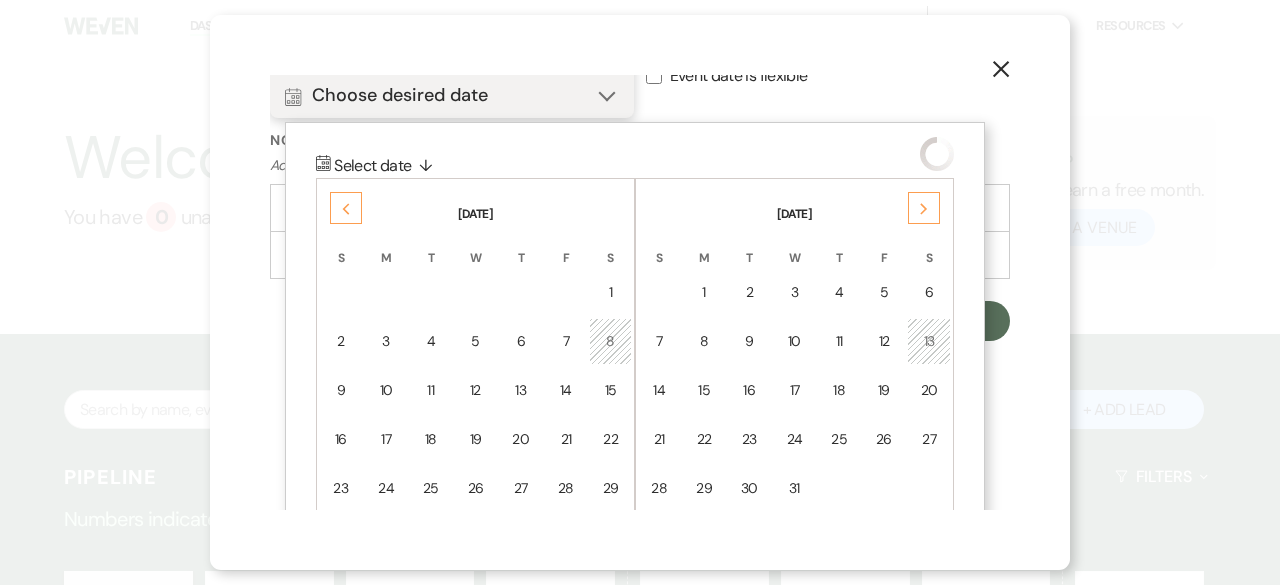 scroll, scrollTop: 779, scrollLeft: 0, axis: vertical 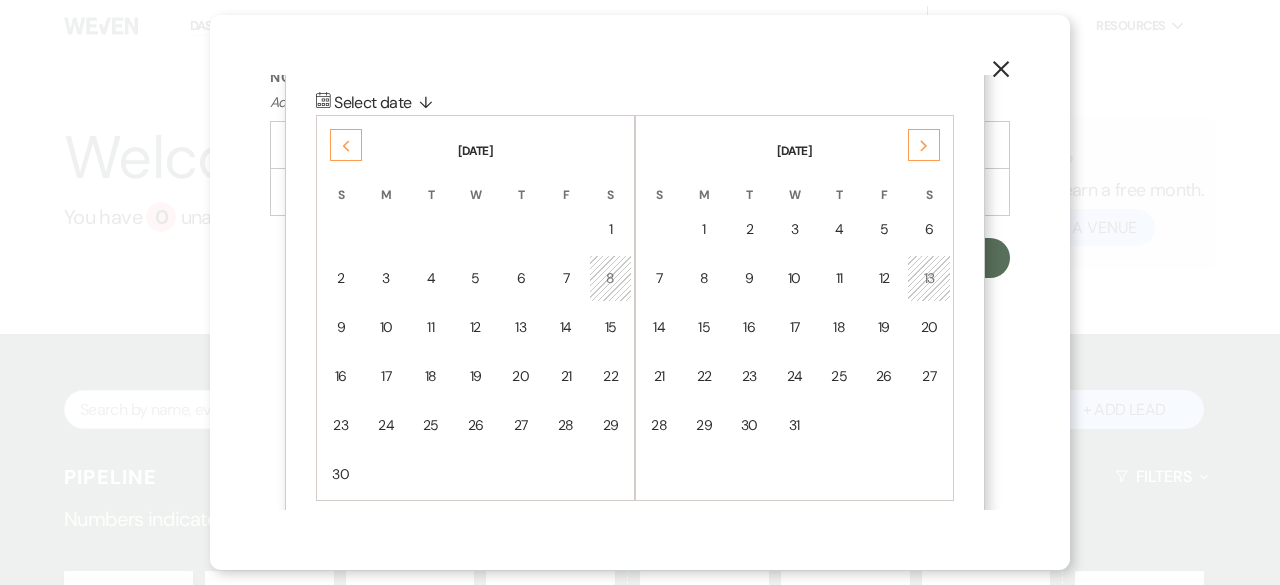 click on "Next" 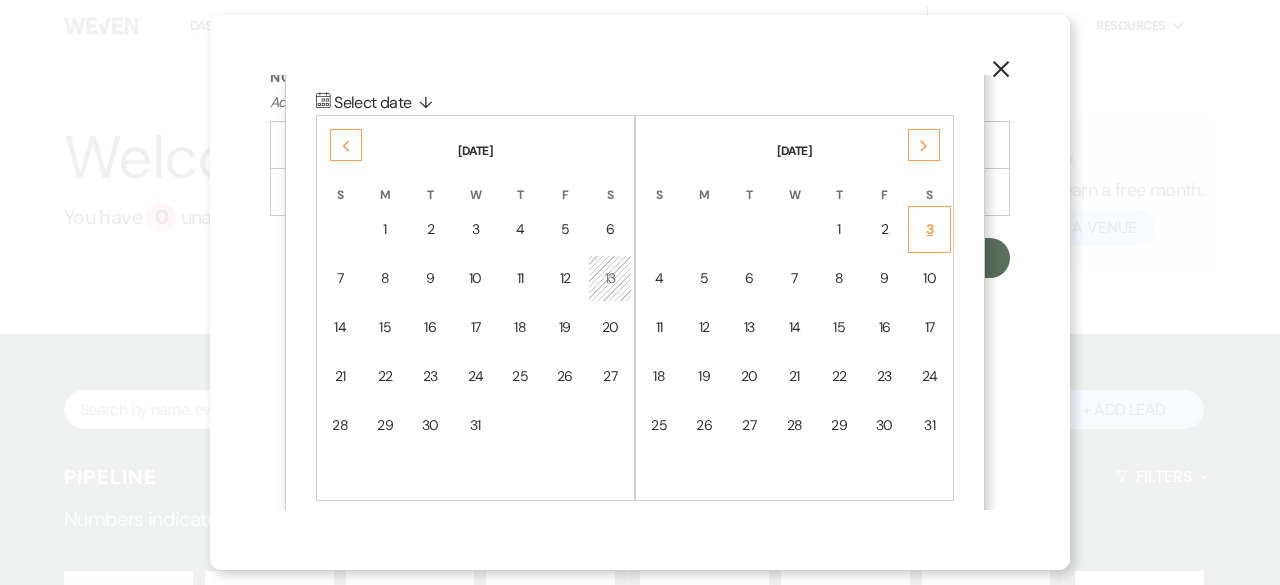 click on "3" at bounding box center (929, 229) 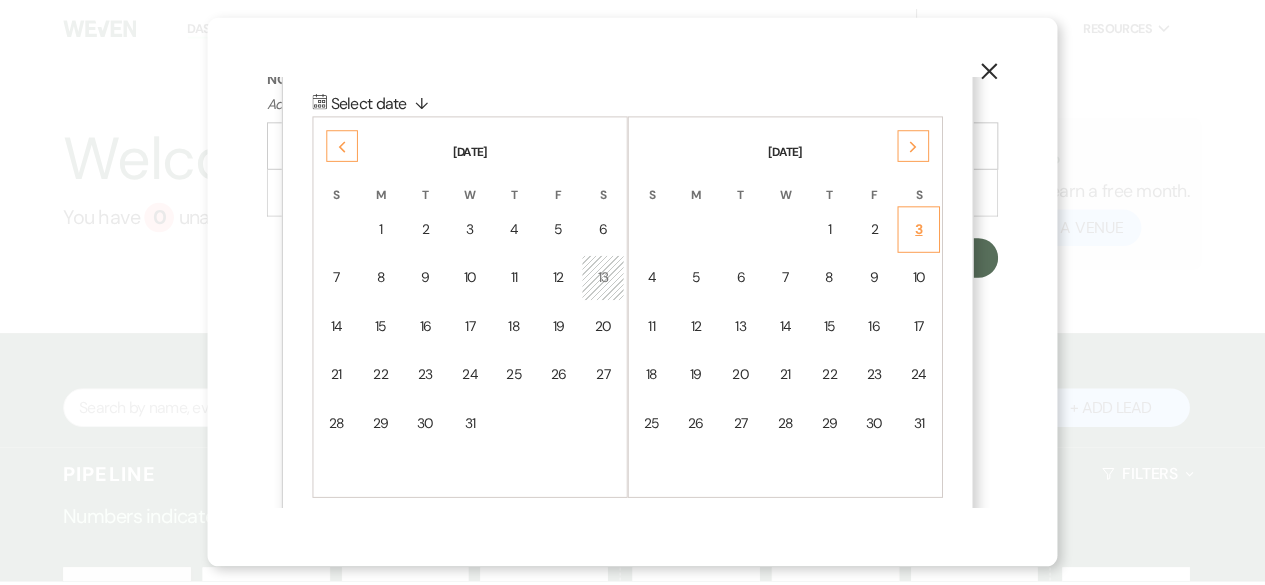 scroll, scrollTop: 545, scrollLeft: 0, axis: vertical 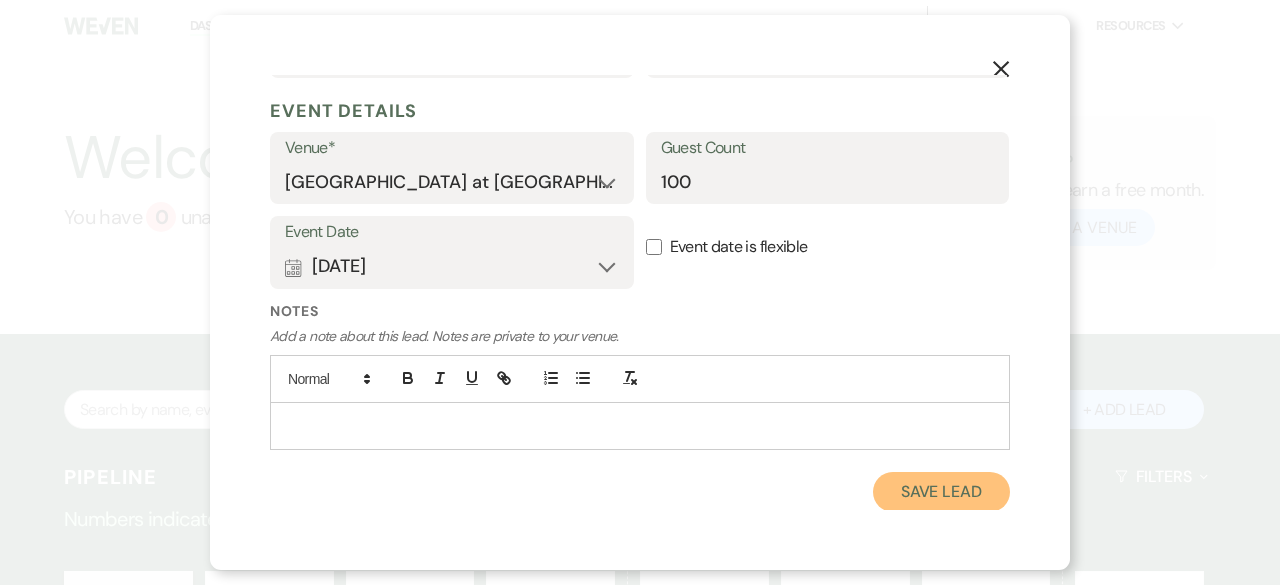 click on "Save Lead" at bounding box center (941, 492) 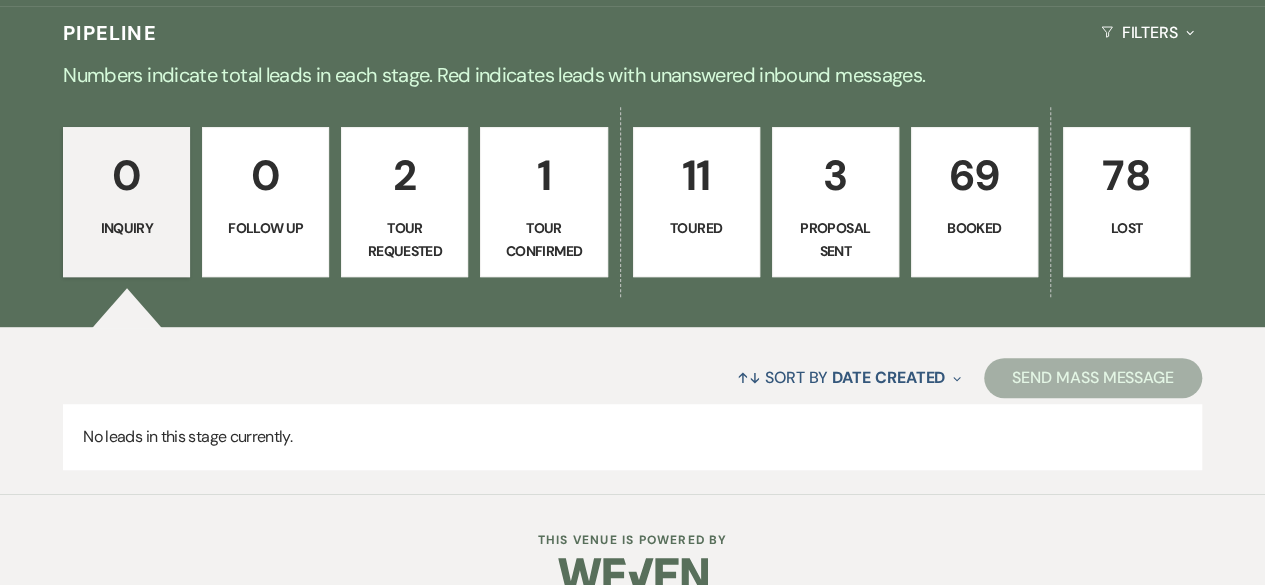 scroll, scrollTop: 447, scrollLeft: 0, axis: vertical 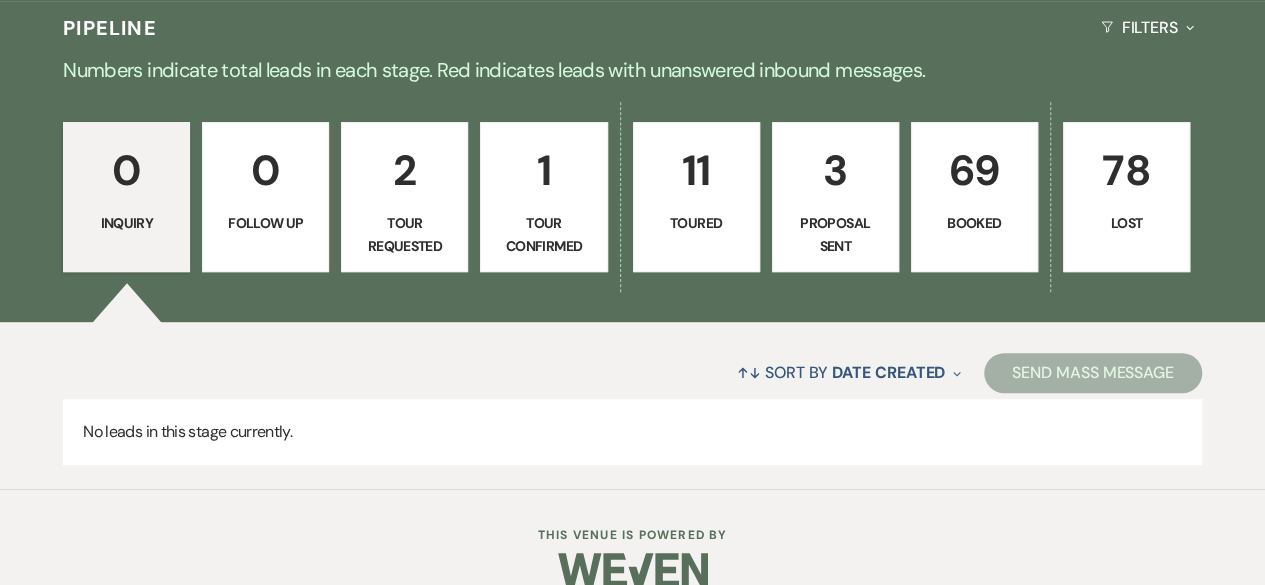 click on "11" at bounding box center (696, 170) 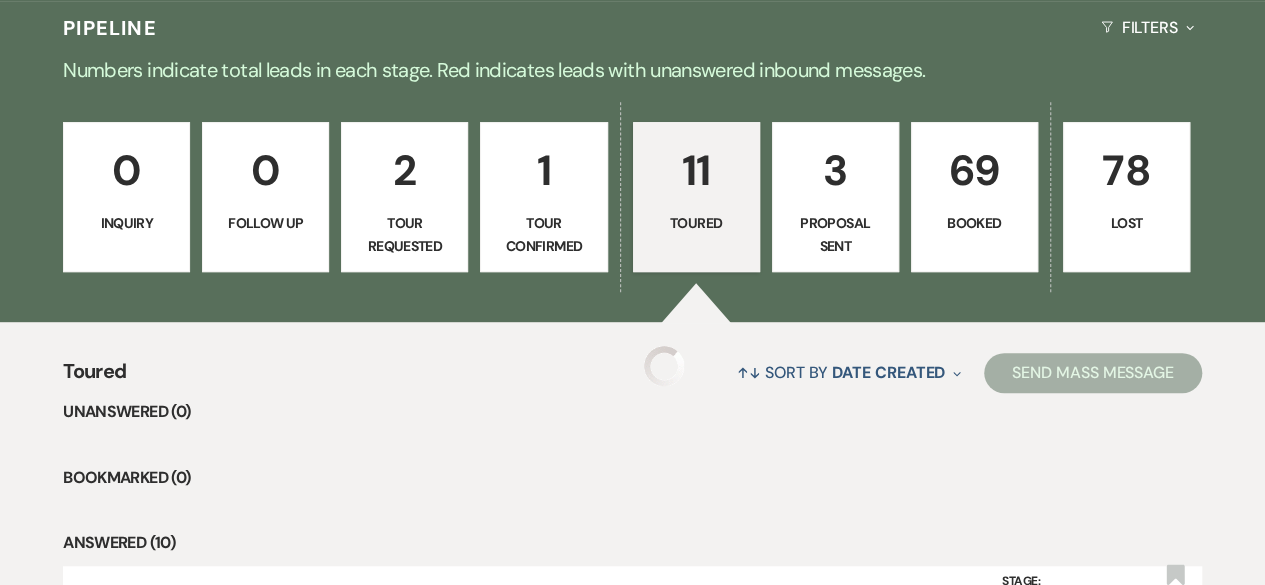 select on "5" 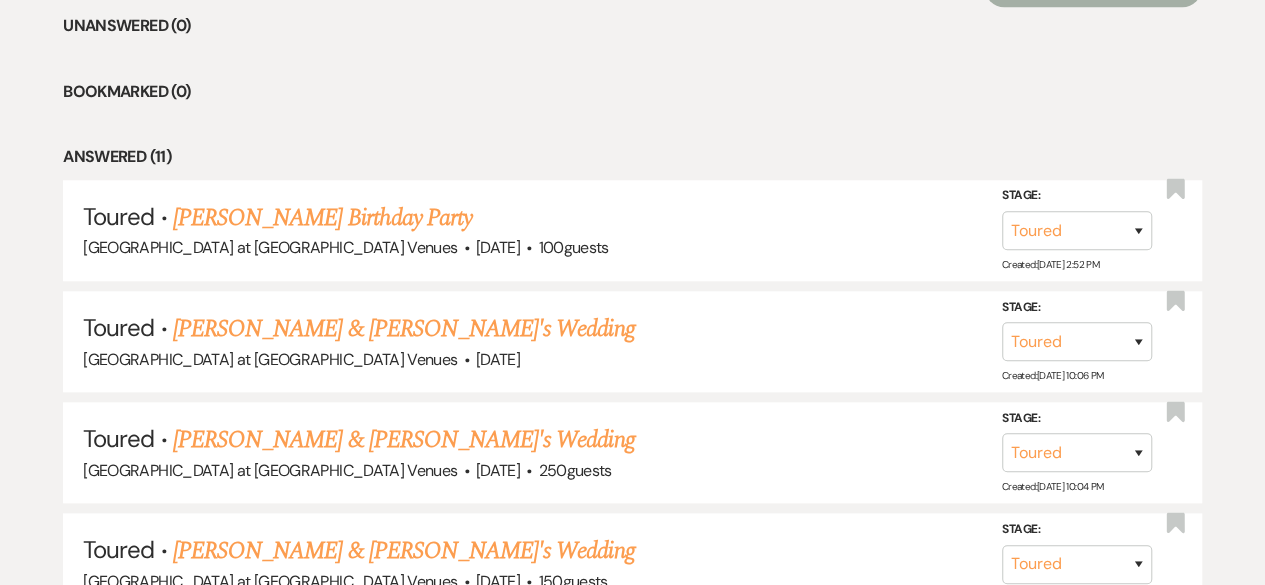 scroll, scrollTop: 890, scrollLeft: 0, axis: vertical 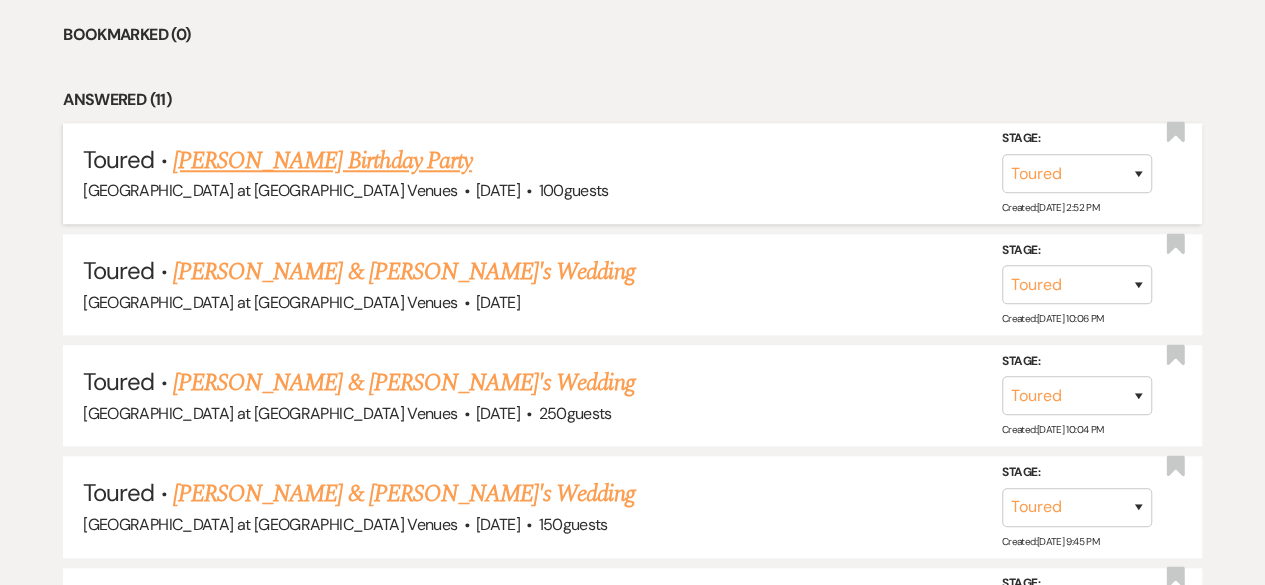 click on "[PERSON_NAME] Birthday Party" at bounding box center [322, 161] 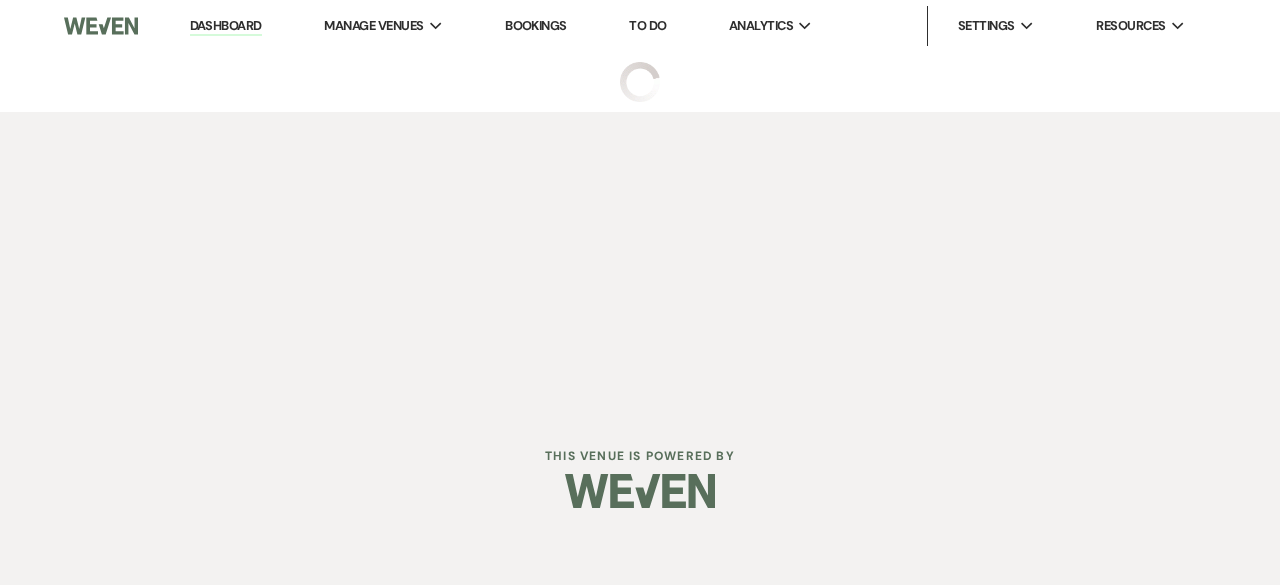 select on "5" 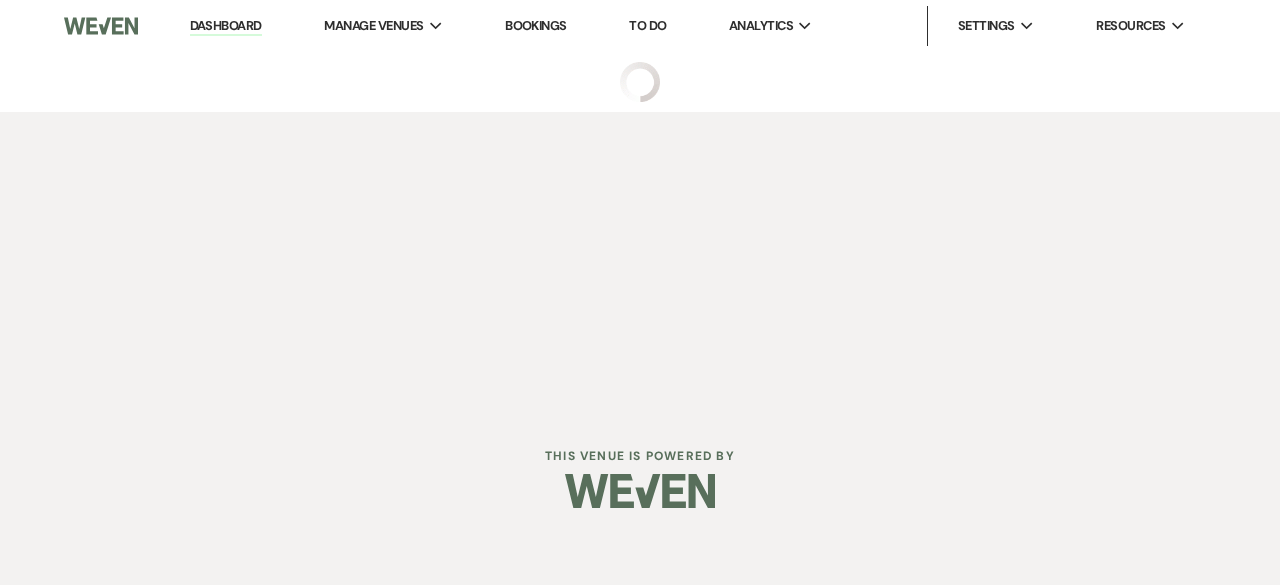 select on "4" 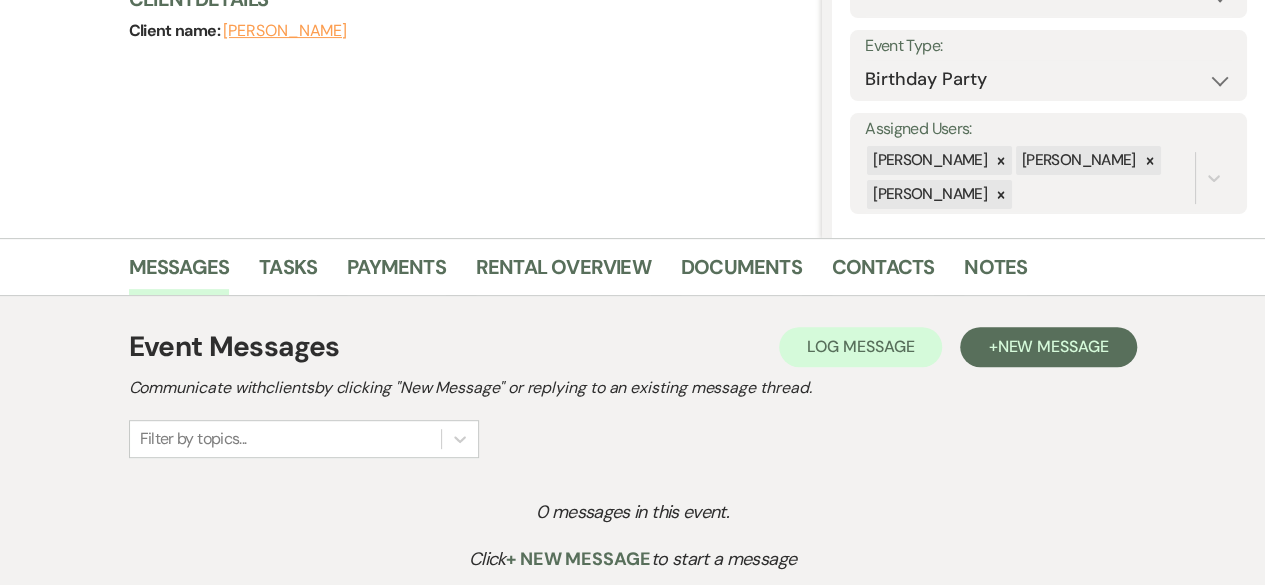 scroll, scrollTop: 269, scrollLeft: 0, axis: vertical 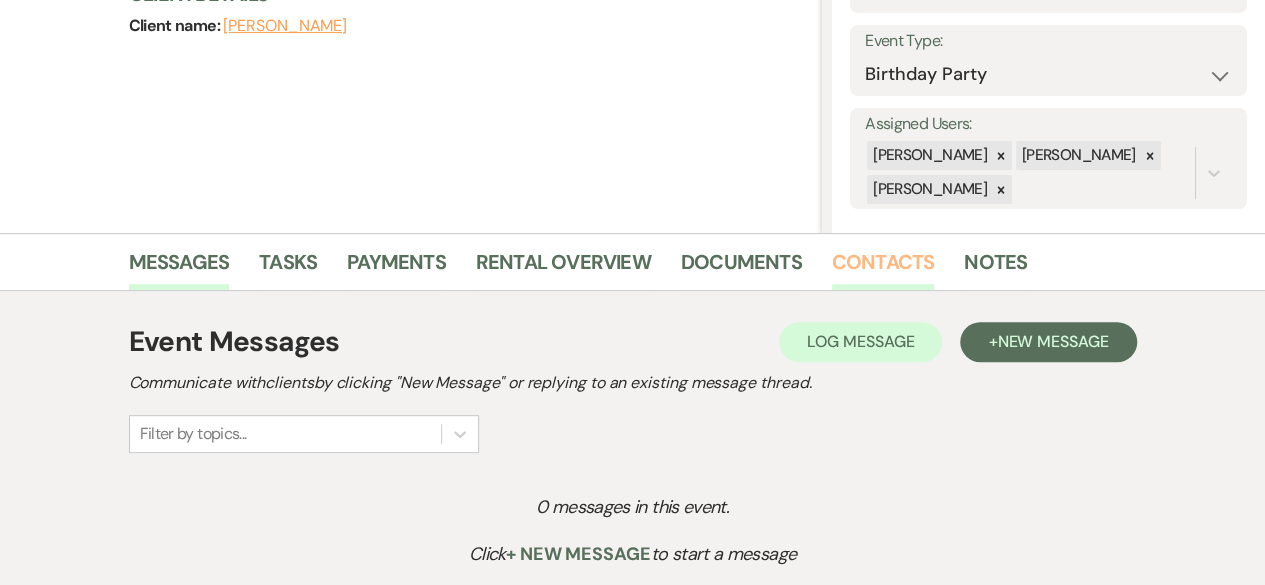 click on "Contacts" at bounding box center [883, 268] 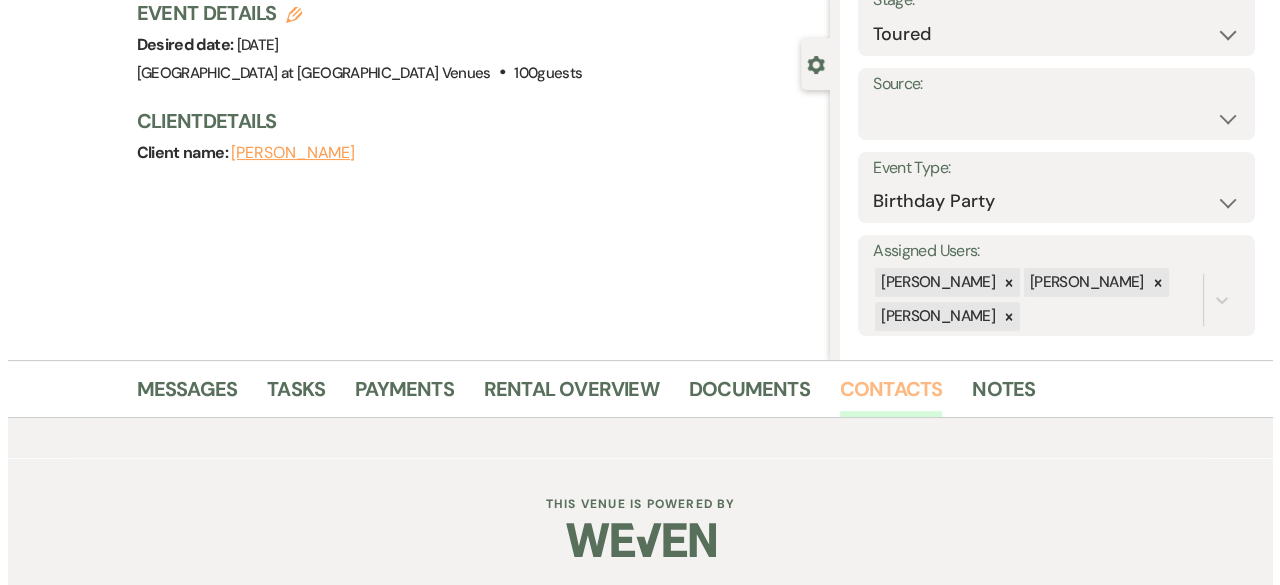 scroll, scrollTop: 269, scrollLeft: 0, axis: vertical 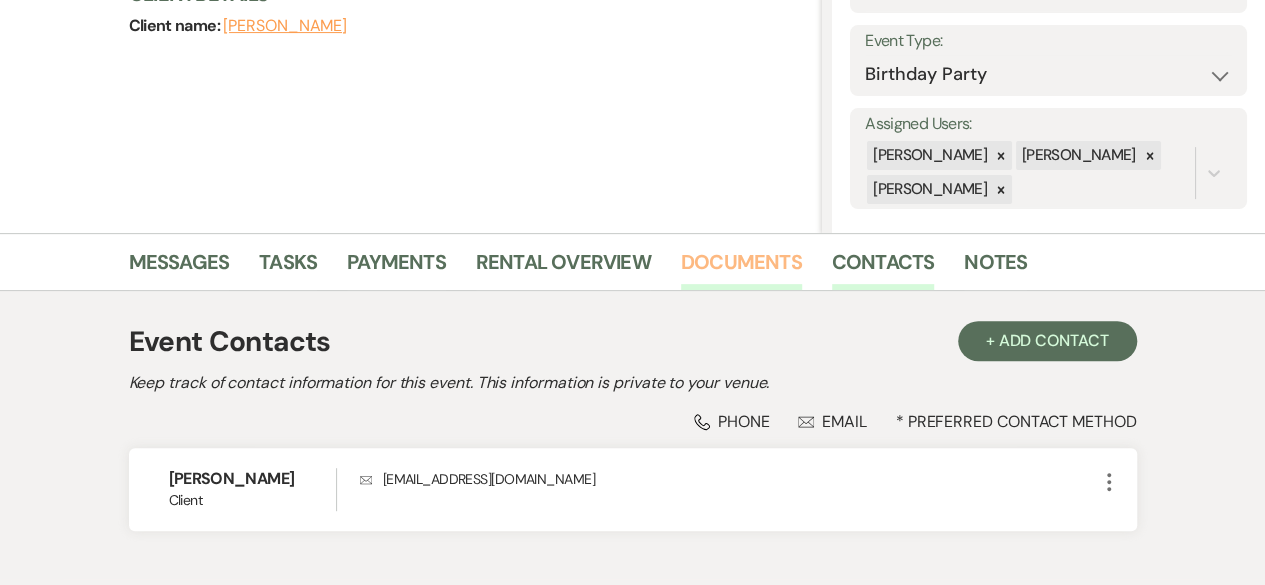 click on "Documents" at bounding box center (741, 268) 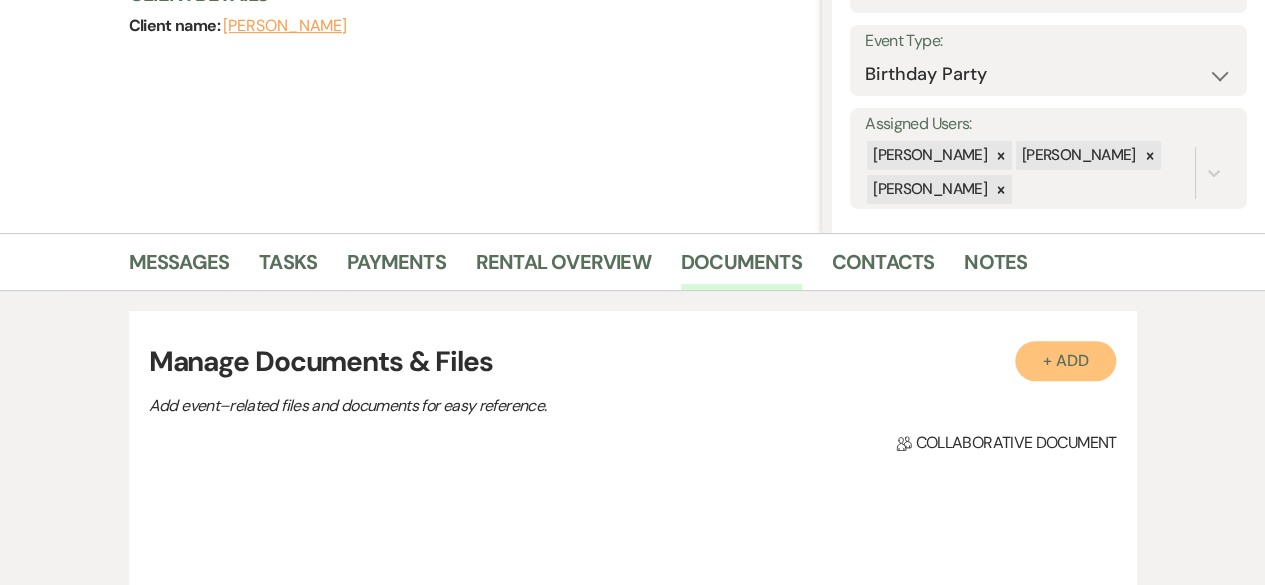 click on "+ Add" at bounding box center (1066, 361) 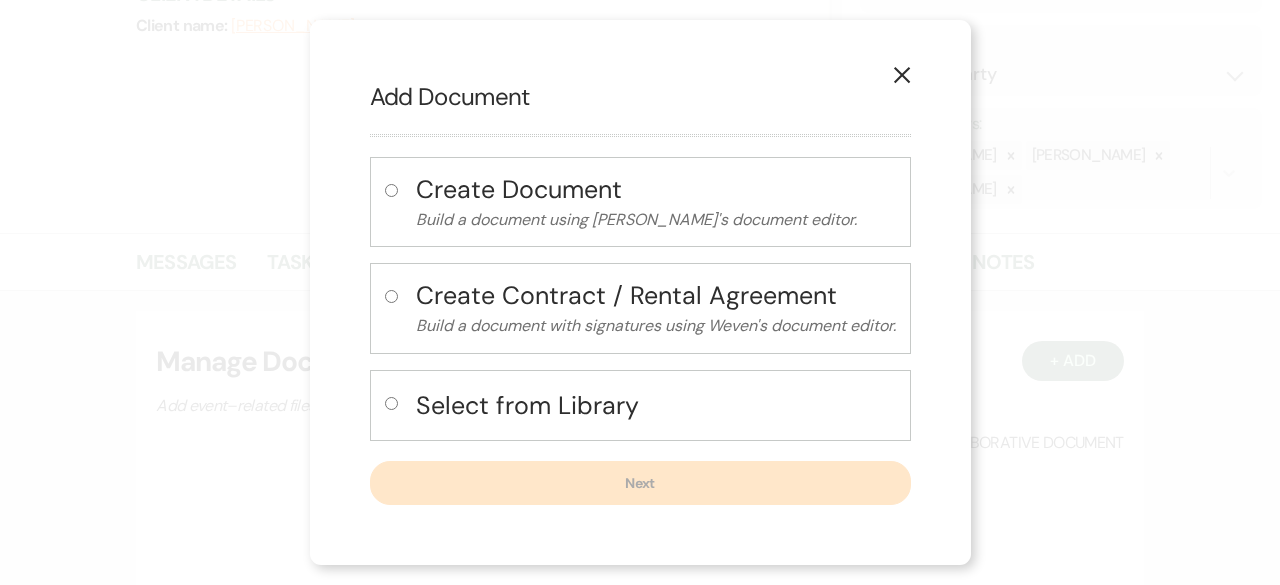click at bounding box center [391, 403] 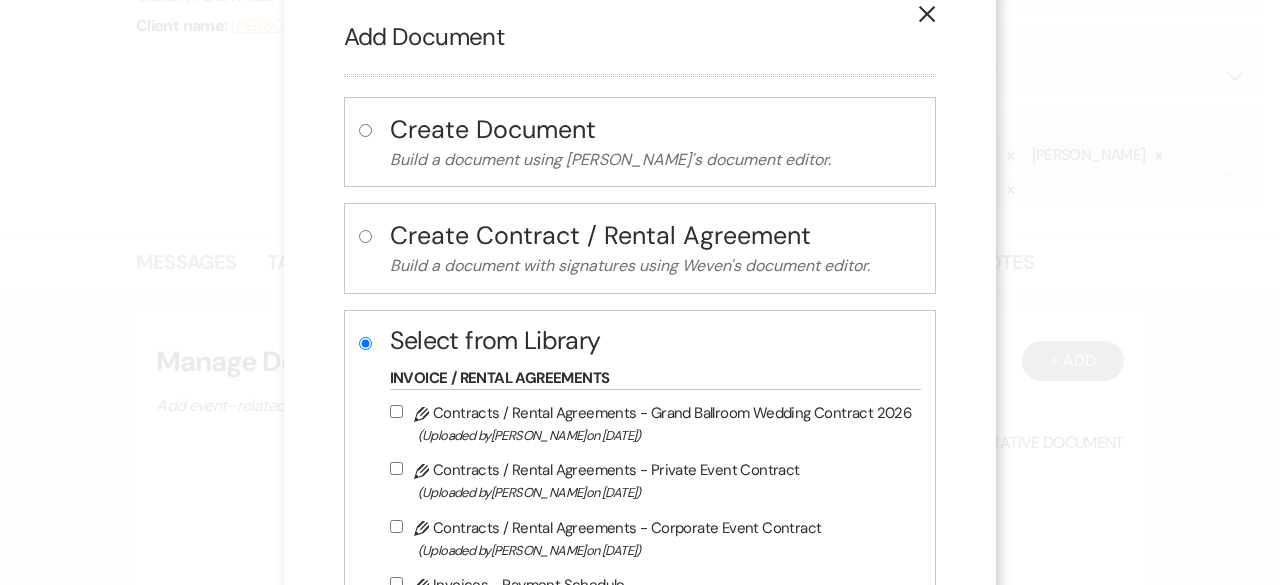 scroll, scrollTop: 226, scrollLeft: 0, axis: vertical 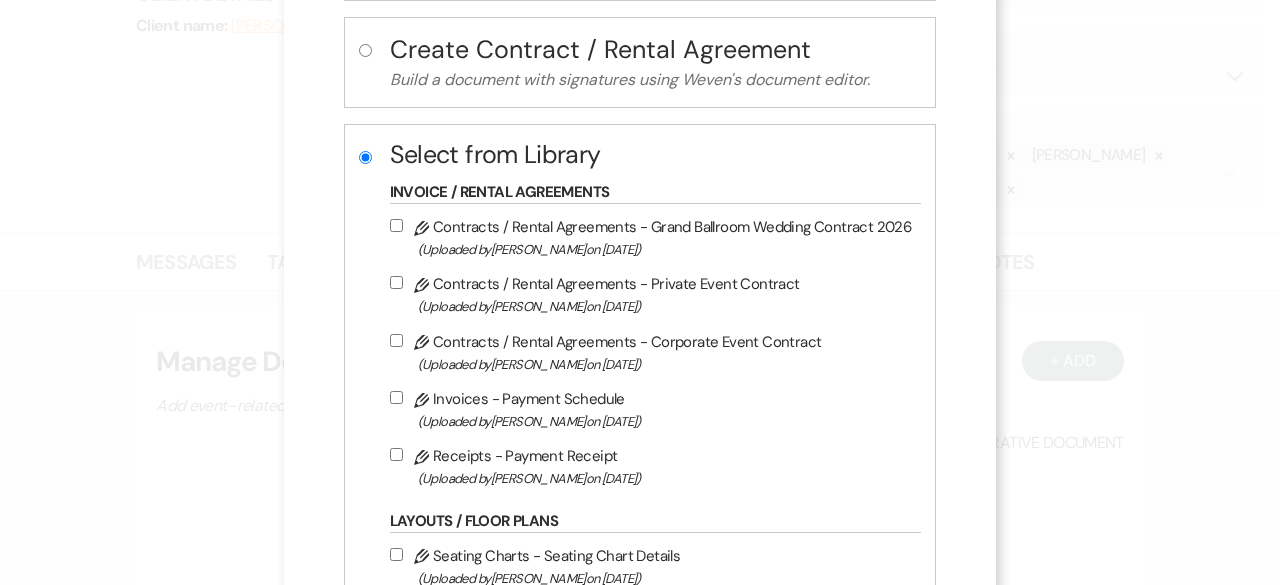 click on "Pencil Contracts / Rental Agreements - Private Event Contract (Uploaded by  [PERSON_NAME]  on   [DATE] )" at bounding box center (396, 282) 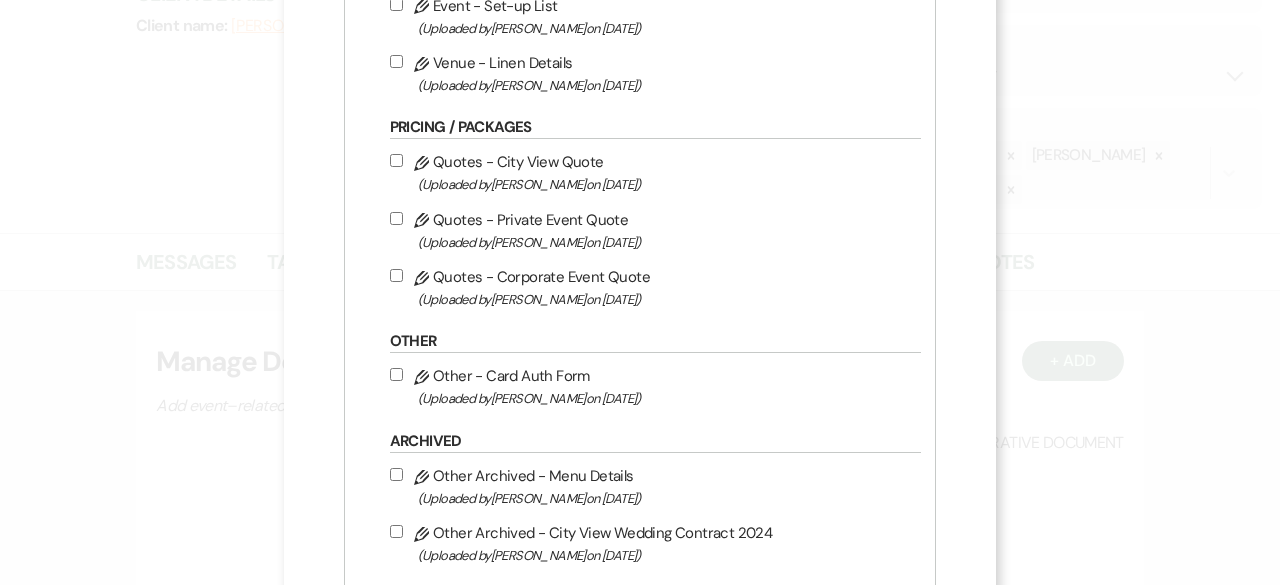 scroll, scrollTop: 973, scrollLeft: 0, axis: vertical 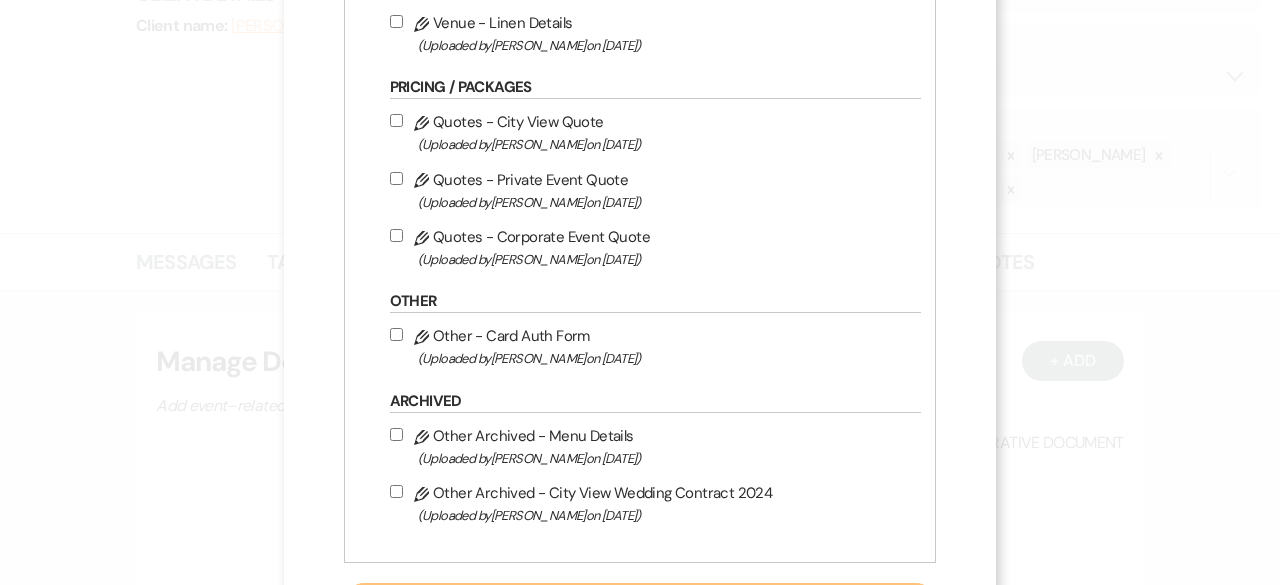click on "Pencil Quotes - Private Event Quote (Uploaded by  [PERSON_NAME]  on   [DATE] )" at bounding box center (396, 178) 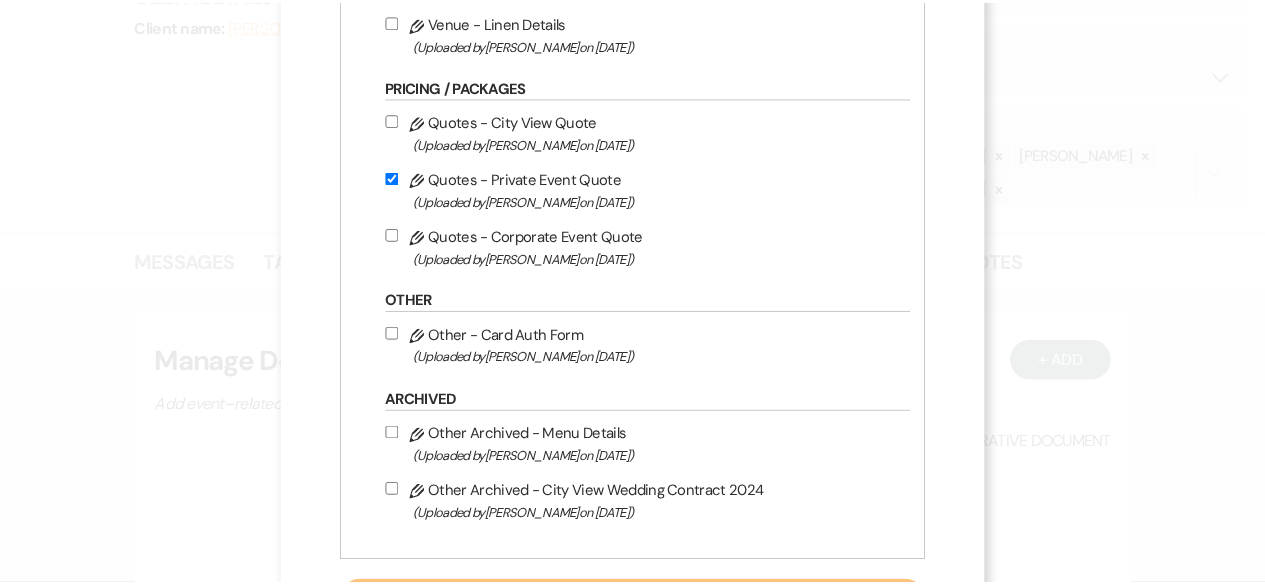 scroll, scrollTop: 1069, scrollLeft: 0, axis: vertical 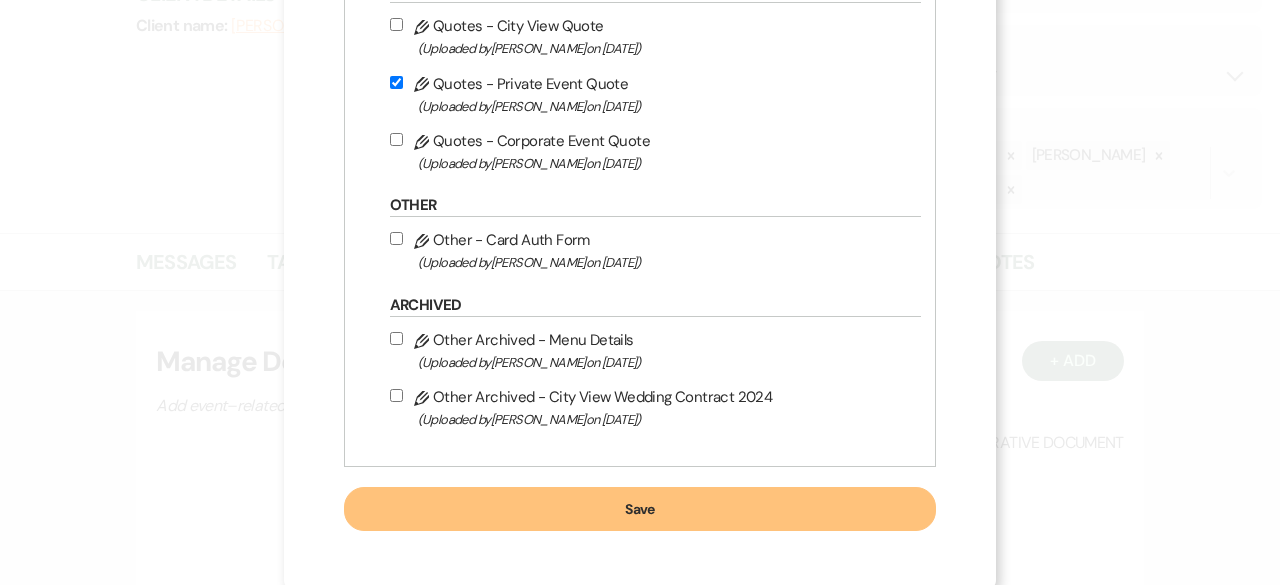 click on "Save" at bounding box center (640, 509) 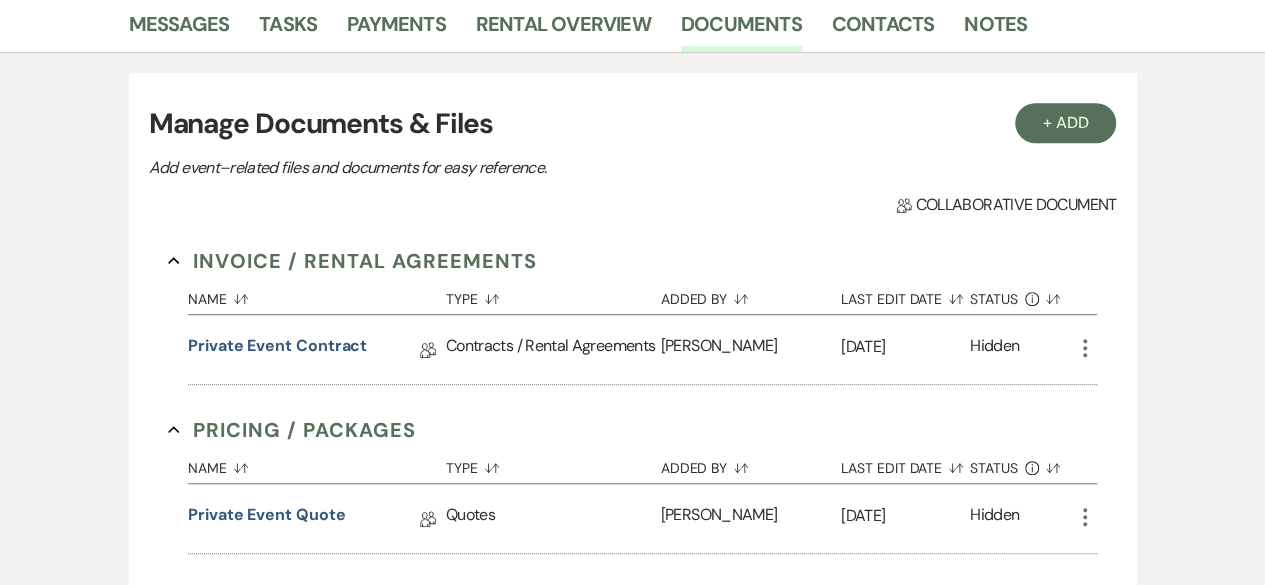 scroll, scrollTop: 521, scrollLeft: 0, axis: vertical 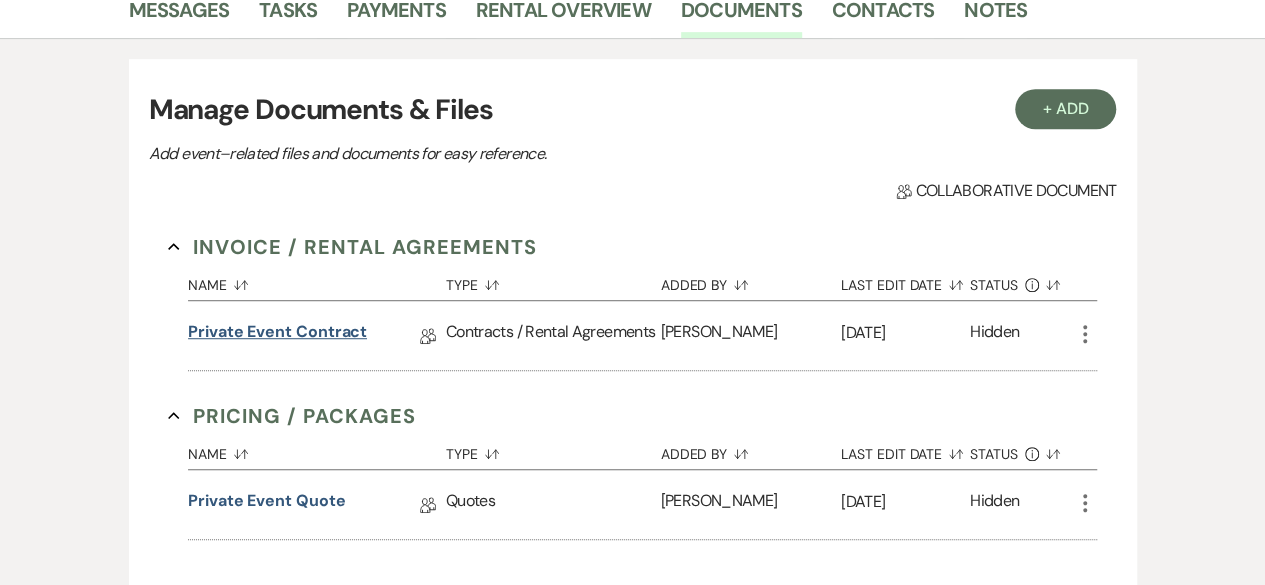click on "Private Event Contract" at bounding box center (277, 335) 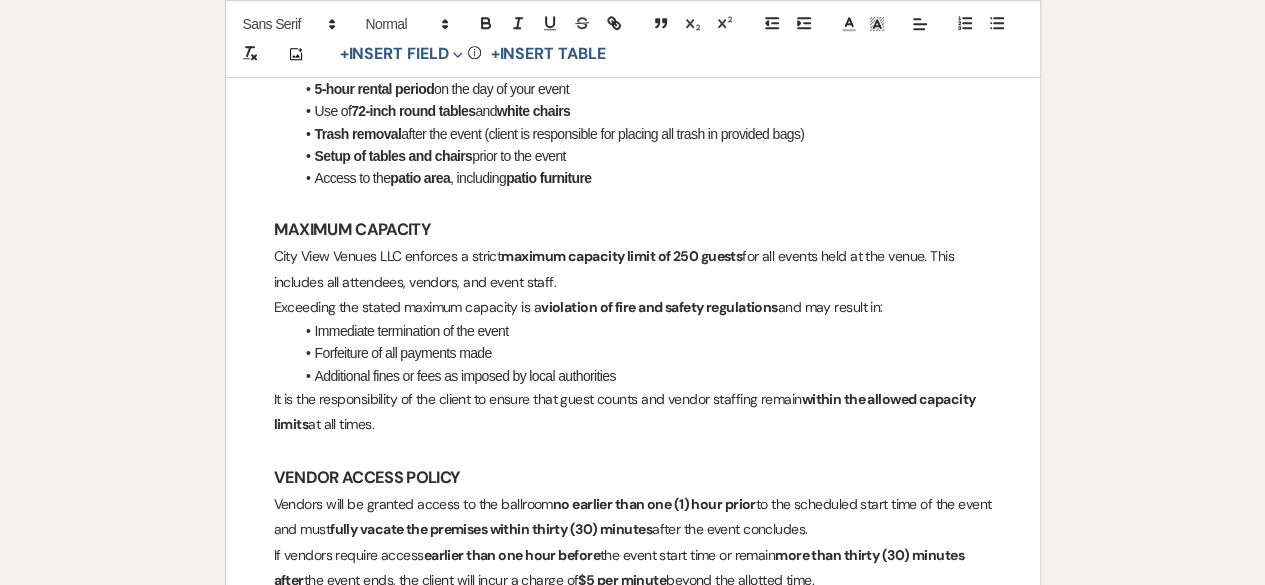 scroll, scrollTop: 0, scrollLeft: 0, axis: both 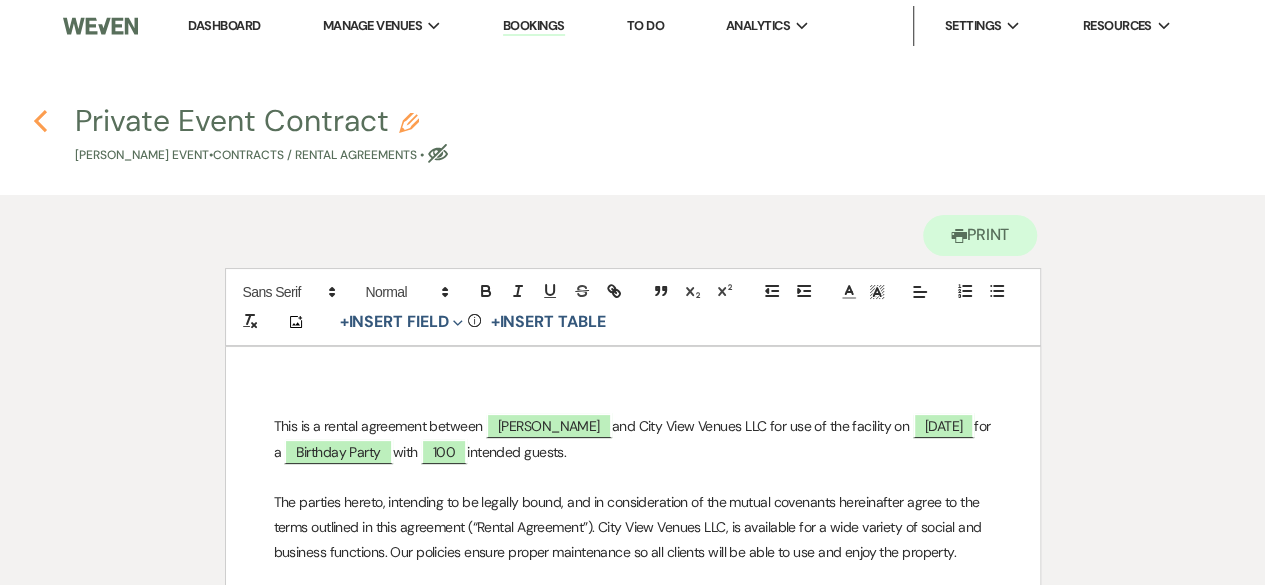 click on "Previous" 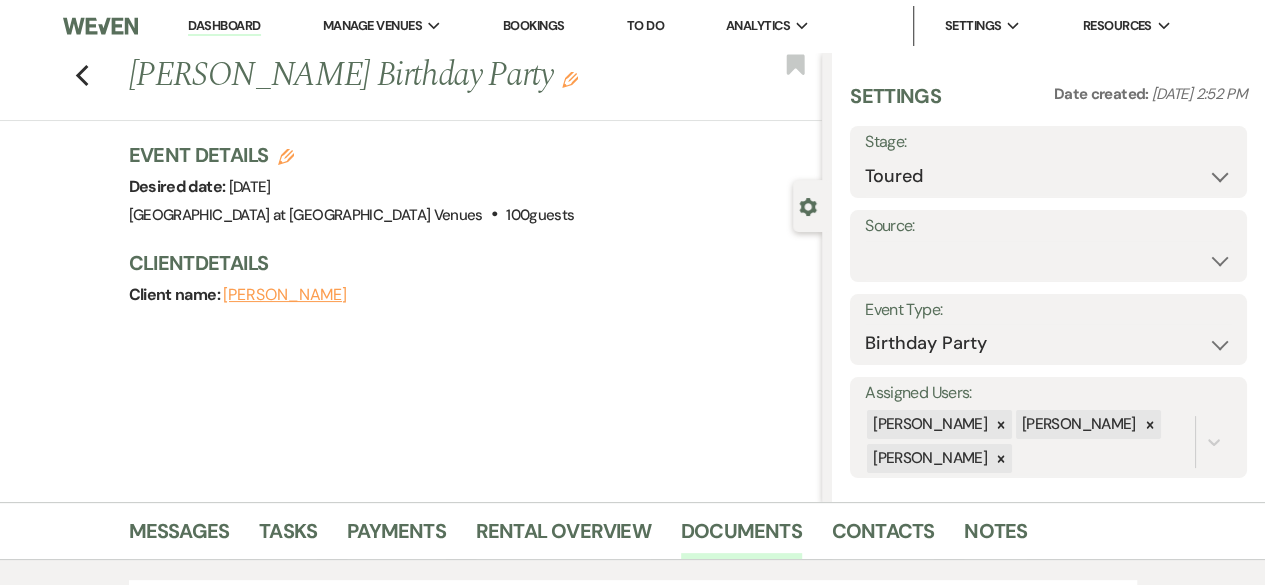 scroll, scrollTop: 521, scrollLeft: 0, axis: vertical 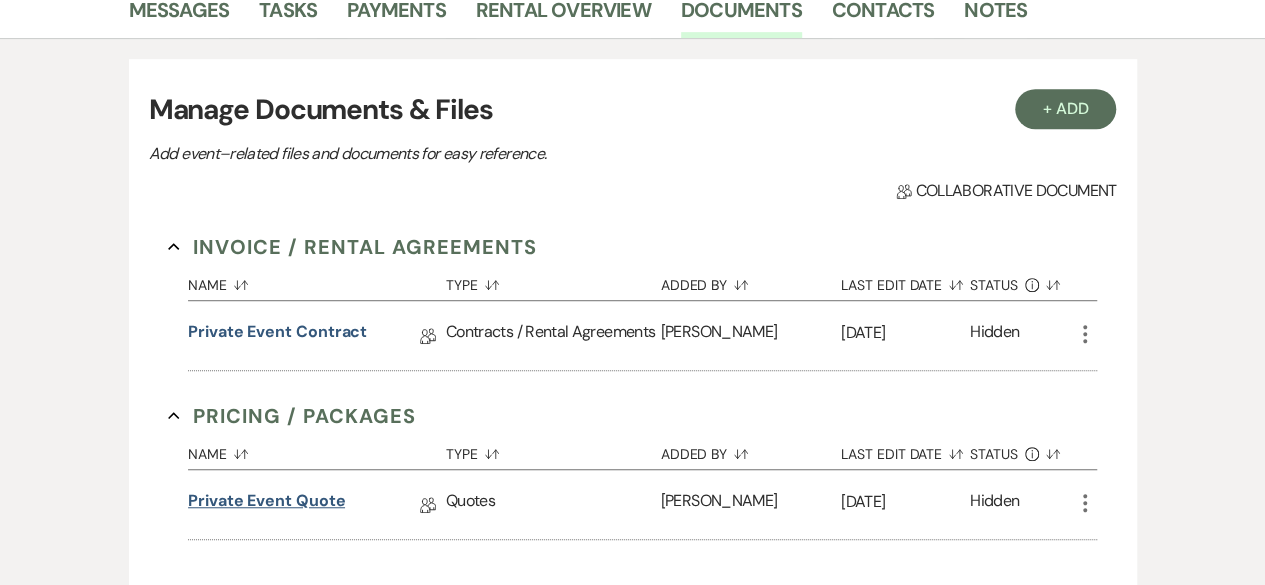 click on "Private Event Quote" at bounding box center [266, 504] 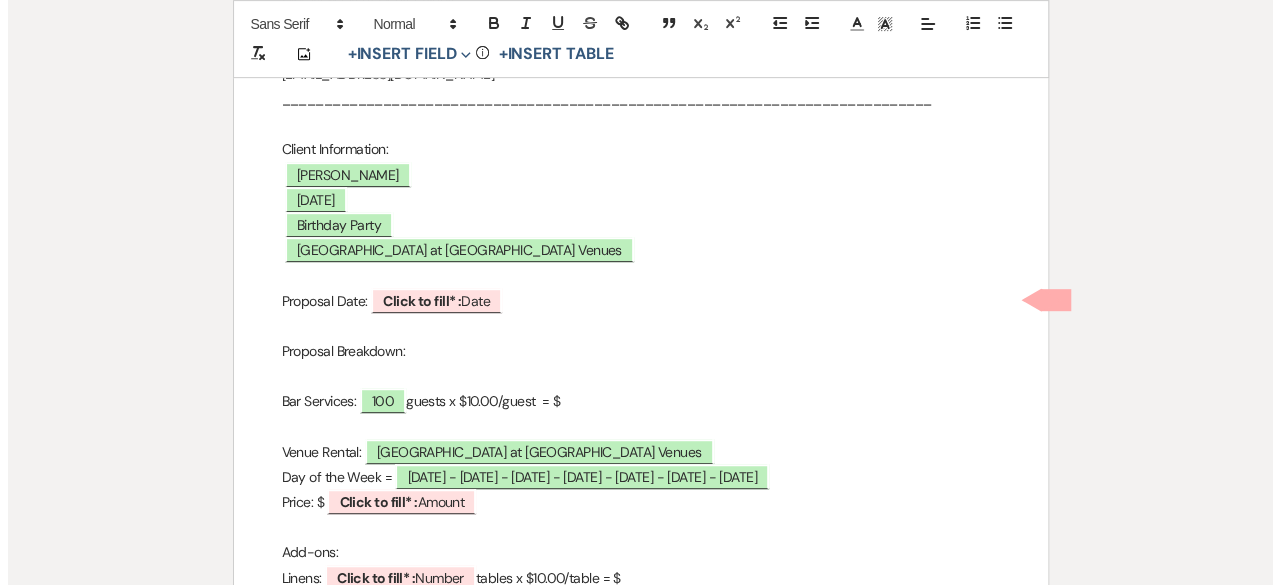 scroll, scrollTop: 433, scrollLeft: 0, axis: vertical 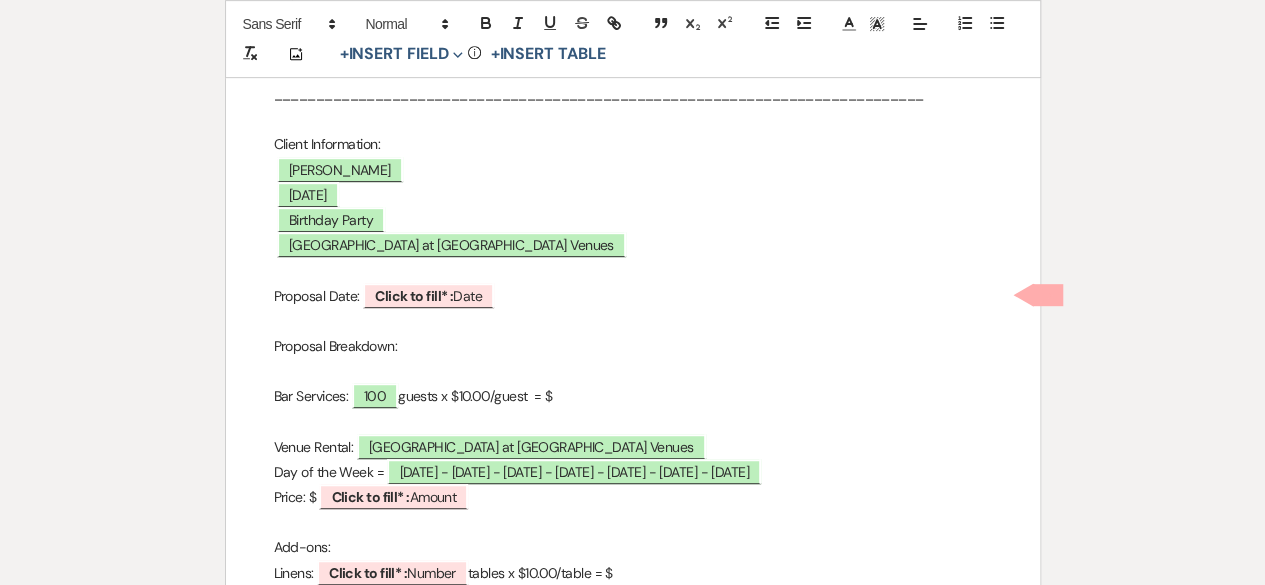 click on "Proposal Date:   ﻿
Click to fill* :
Date
﻿" at bounding box center [633, 296] 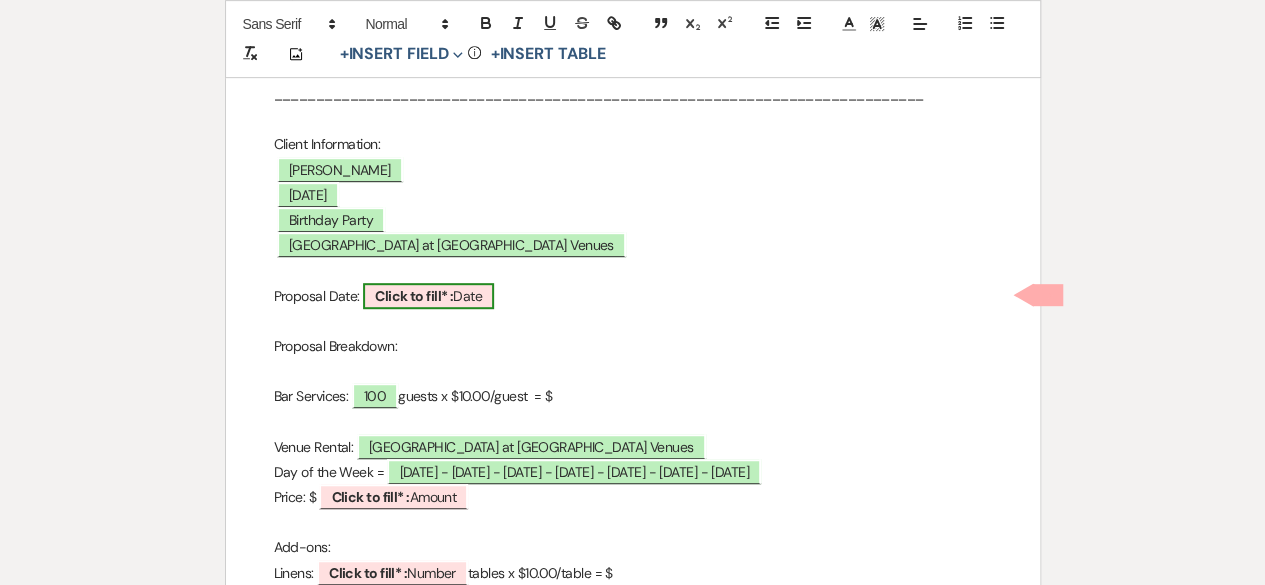click on "Click to fill* :
Date" at bounding box center [428, 296] 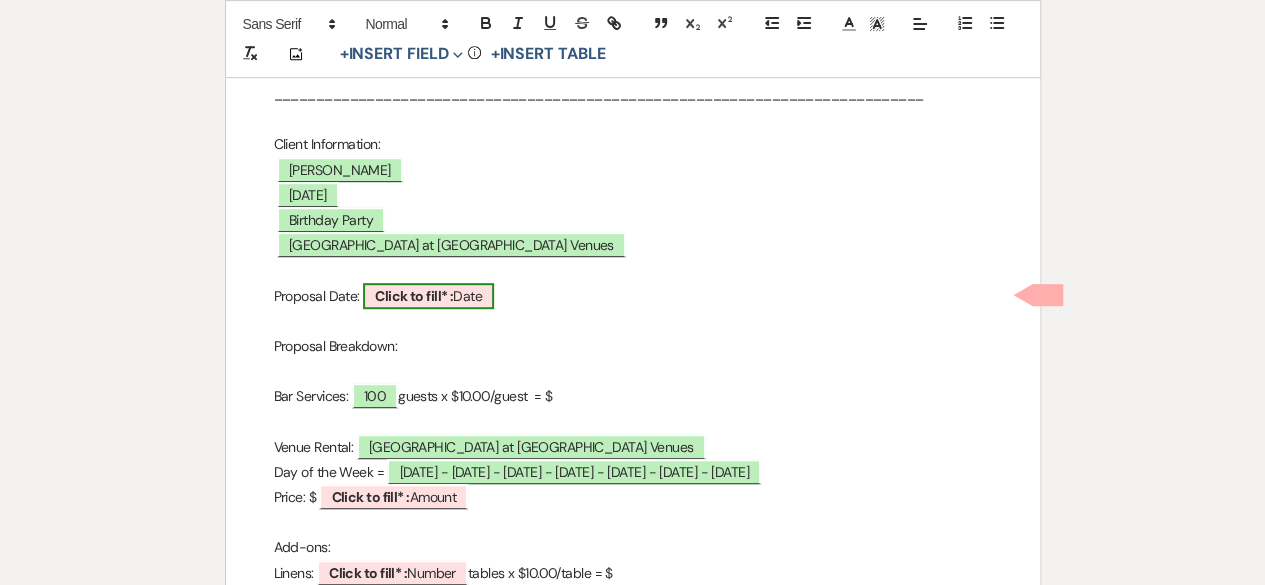 select on "owner" 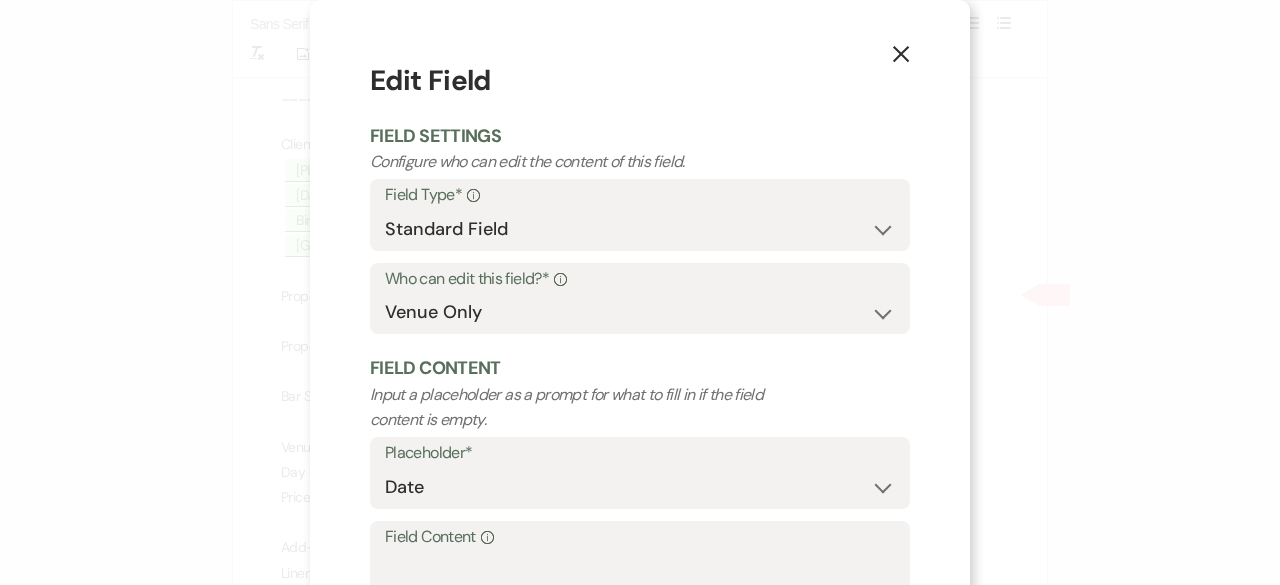 type 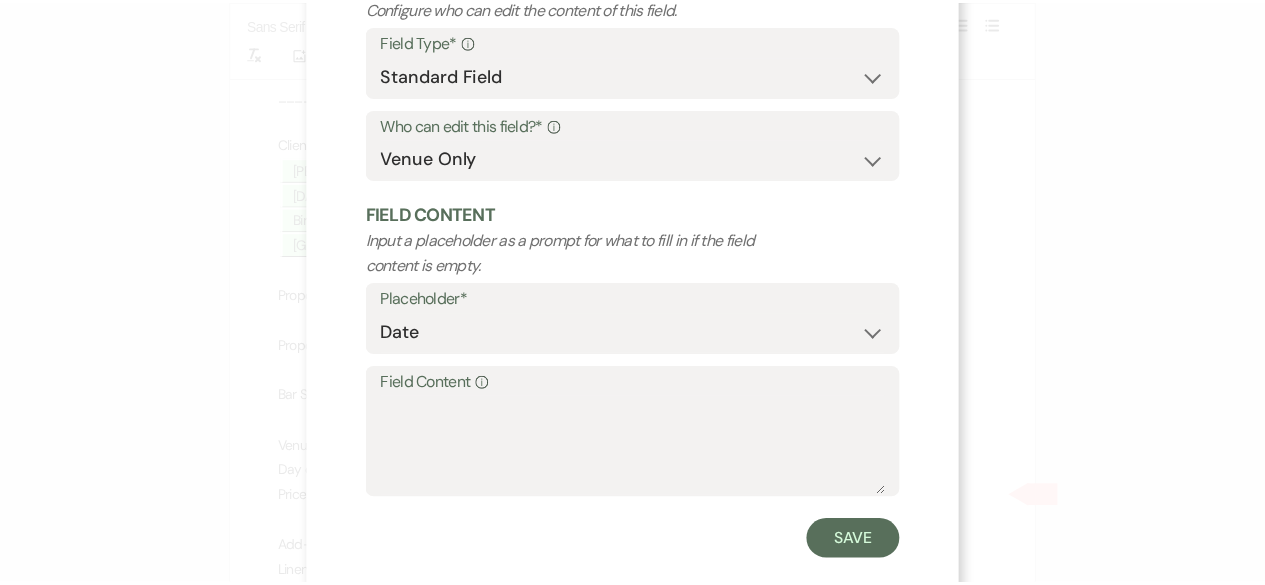 scroll, scrollTop: 174, scrollLeft: 0, axis: vertical 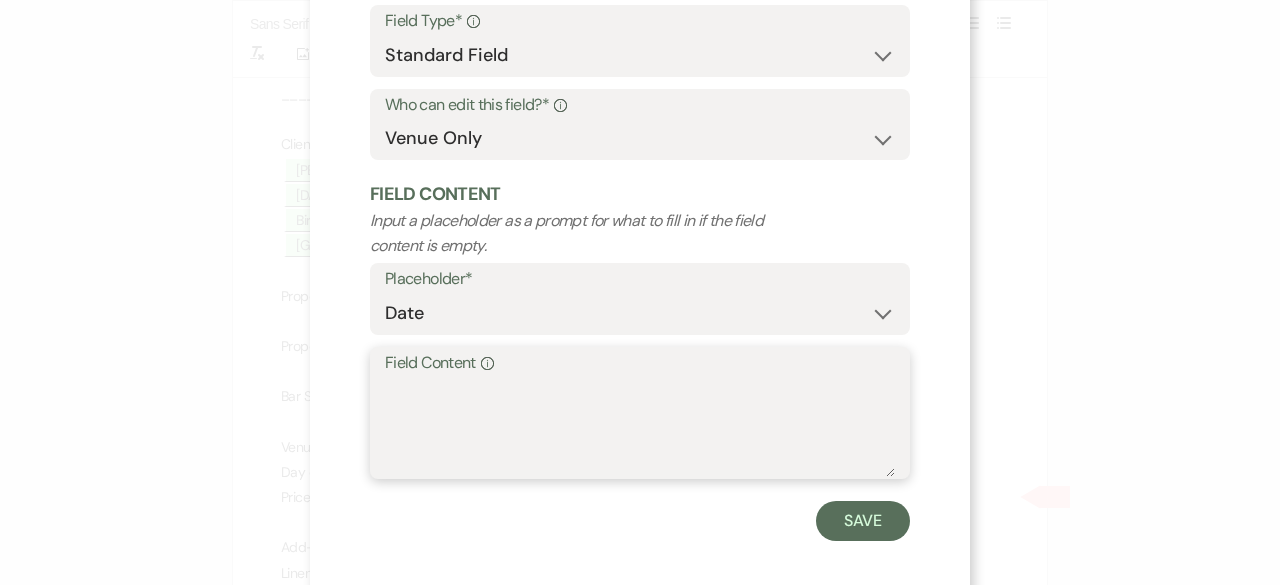 click on "Field Content Info" at bounding box center [640, 427] 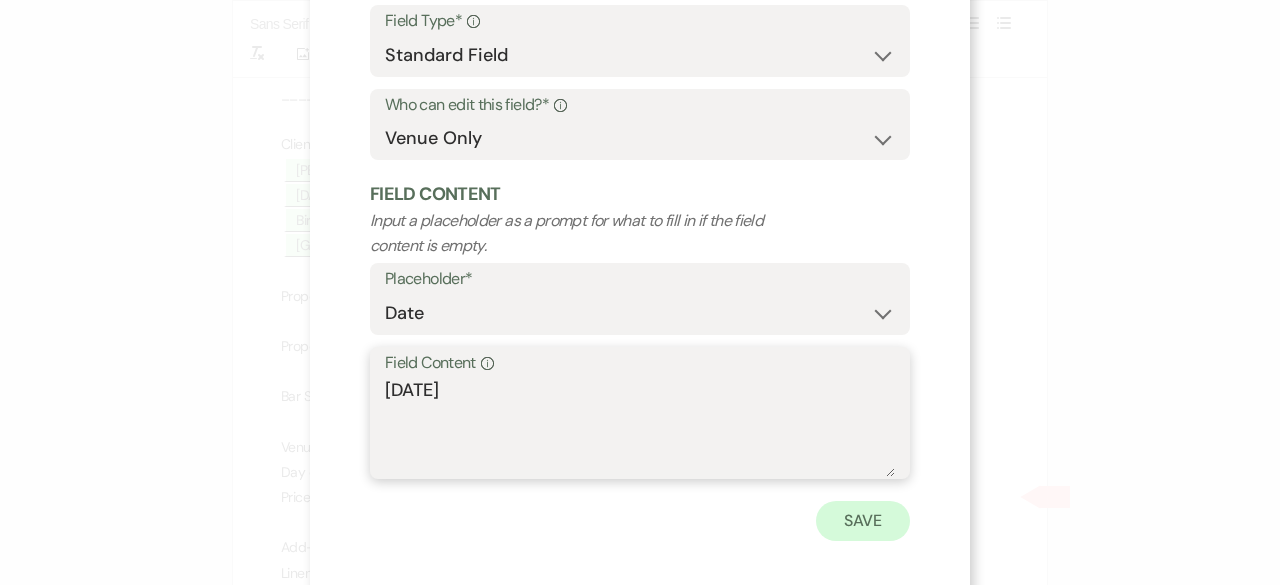 type on "[DATE]" 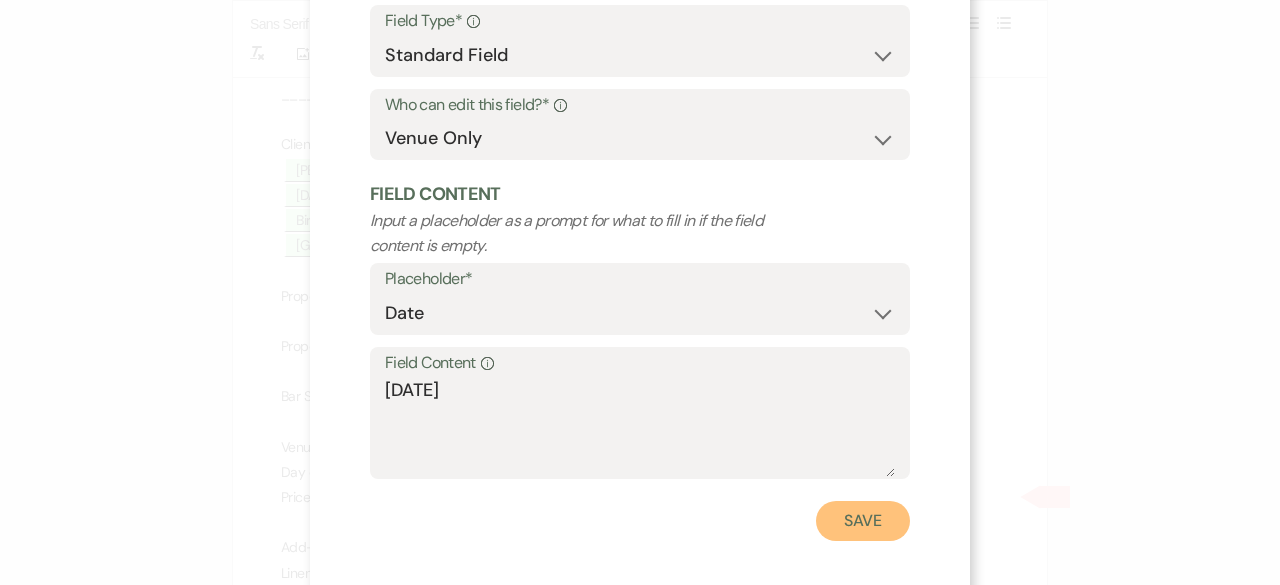 click on "Save" at bounding box center [863, 521] 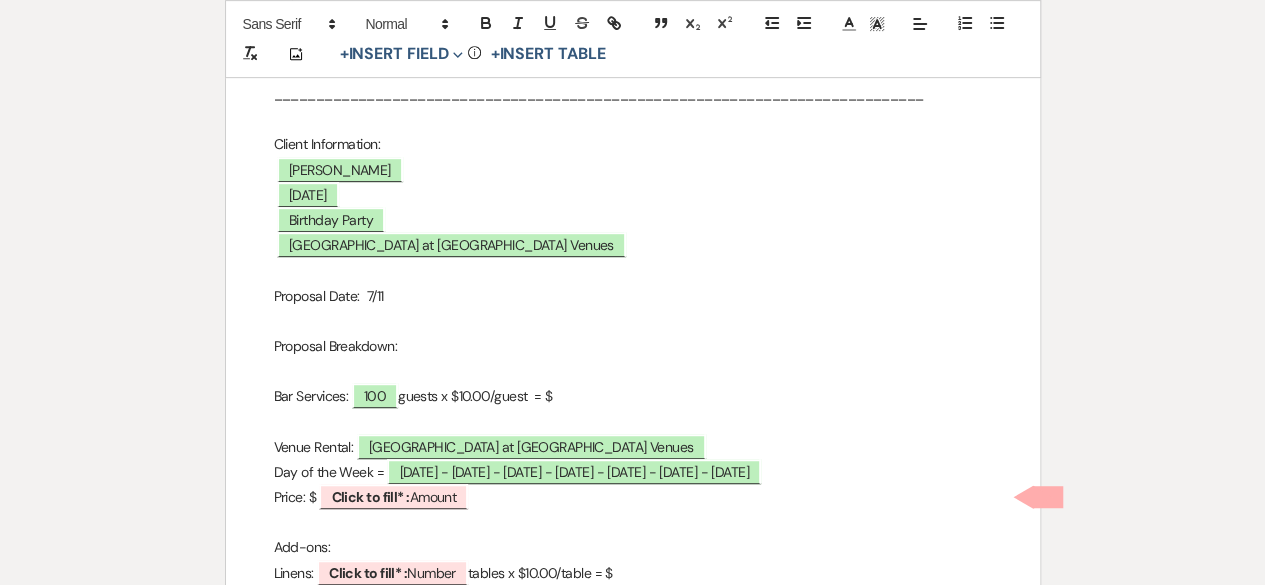 click on "Proposal Date:  7/11" at bounding box center [633, 296] 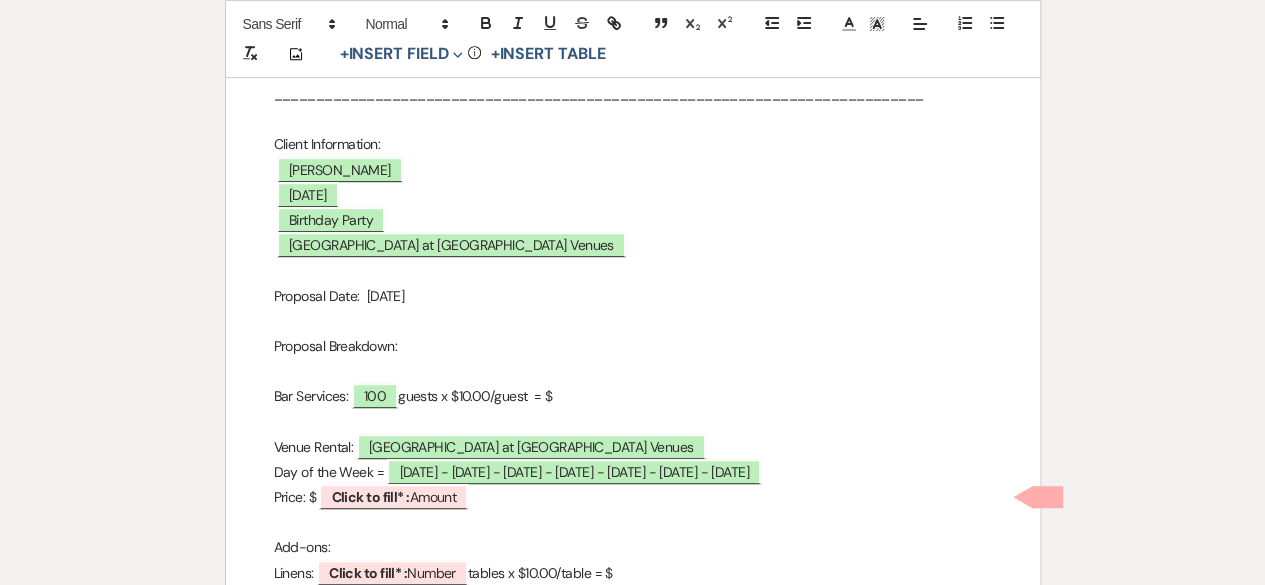 click on "Bar Services:  ﻿
100
﻿ guests x $10.00/guest  = $" at bounding box center (633, 396) 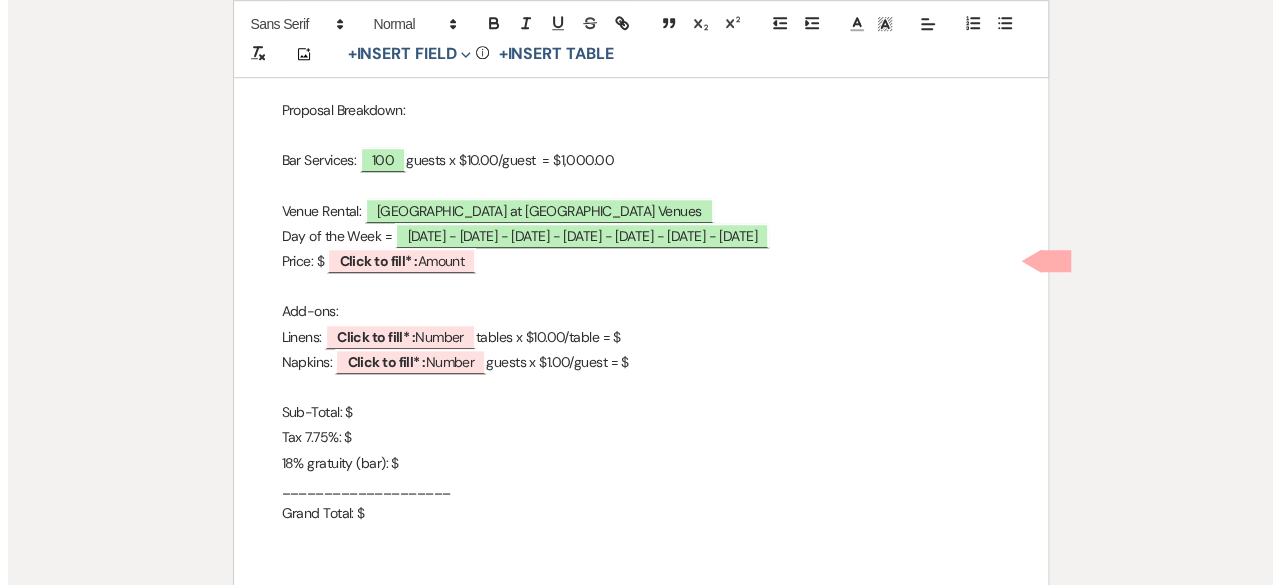 scroll, scrollTop: 689, scrollLeft: 0, axis: vertical 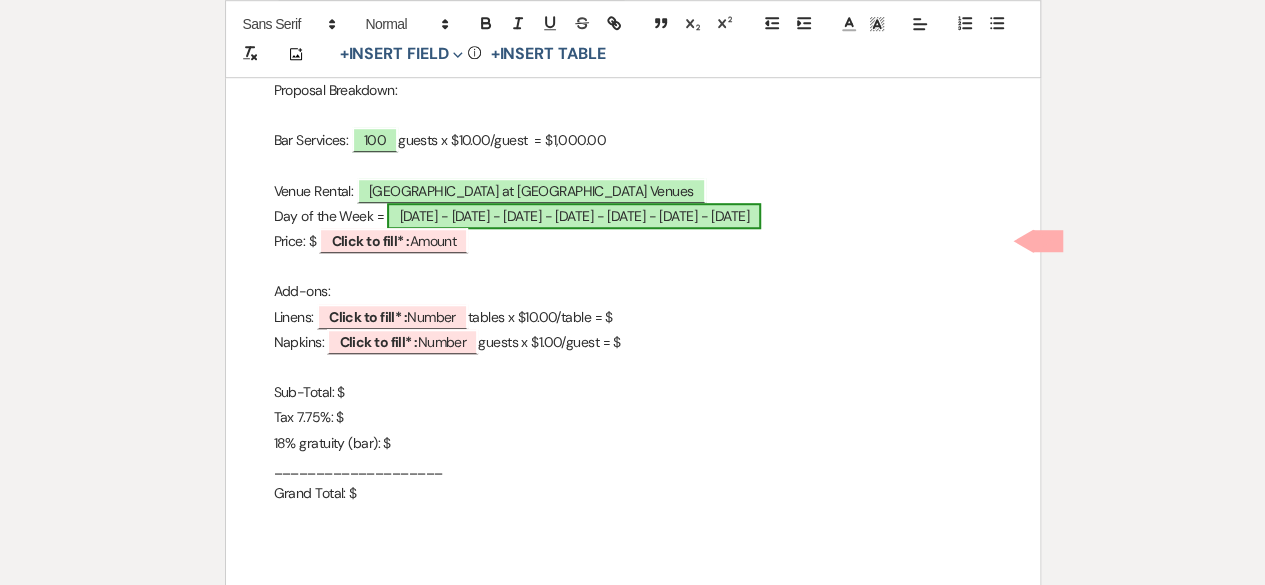 click on "[DATE] - [DATE] - [DATE] - [DATE] - [DATE] - [DATE] - [DATE]" at bounding box center [573, 216] 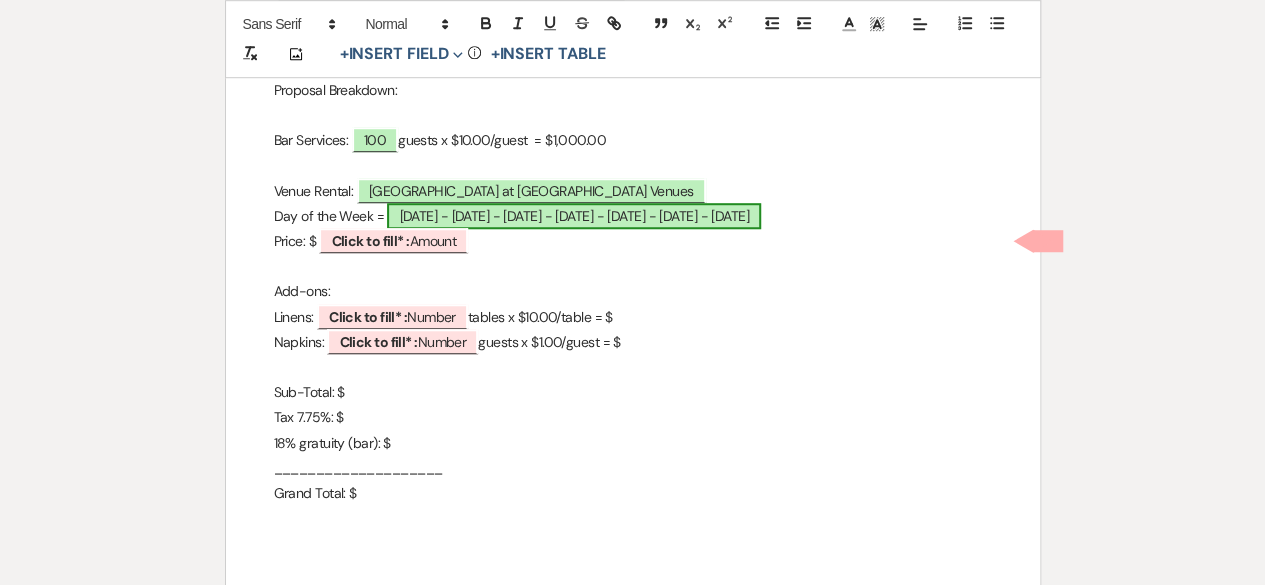 select on "owner" 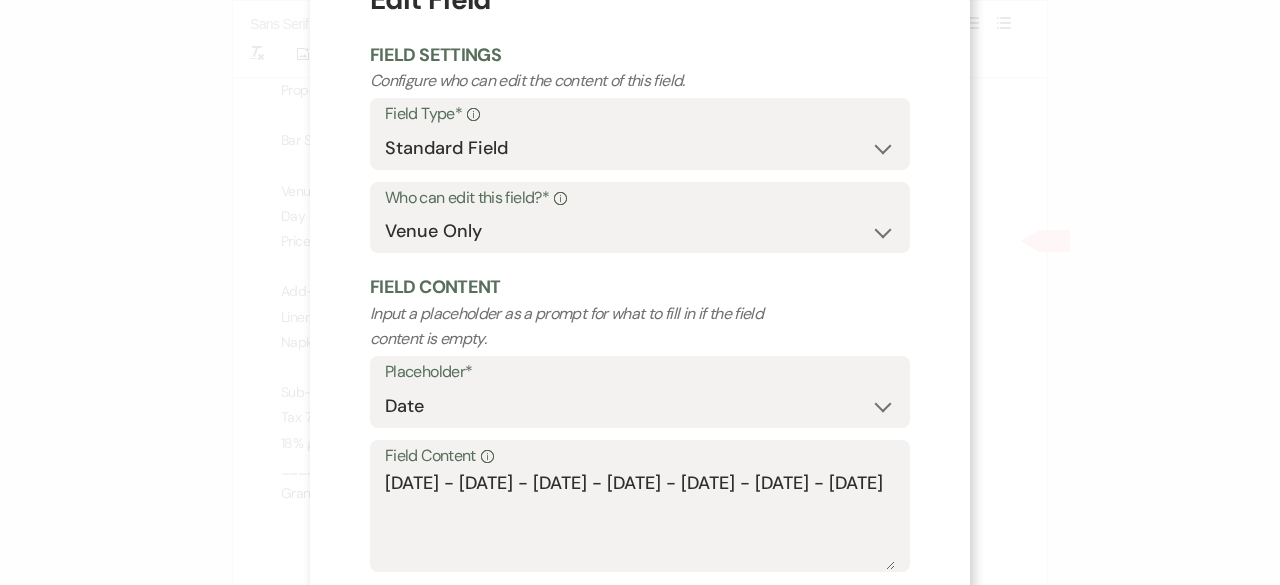 scroll, scrollTop: 150, scrollLeft: 0, axis: vertical 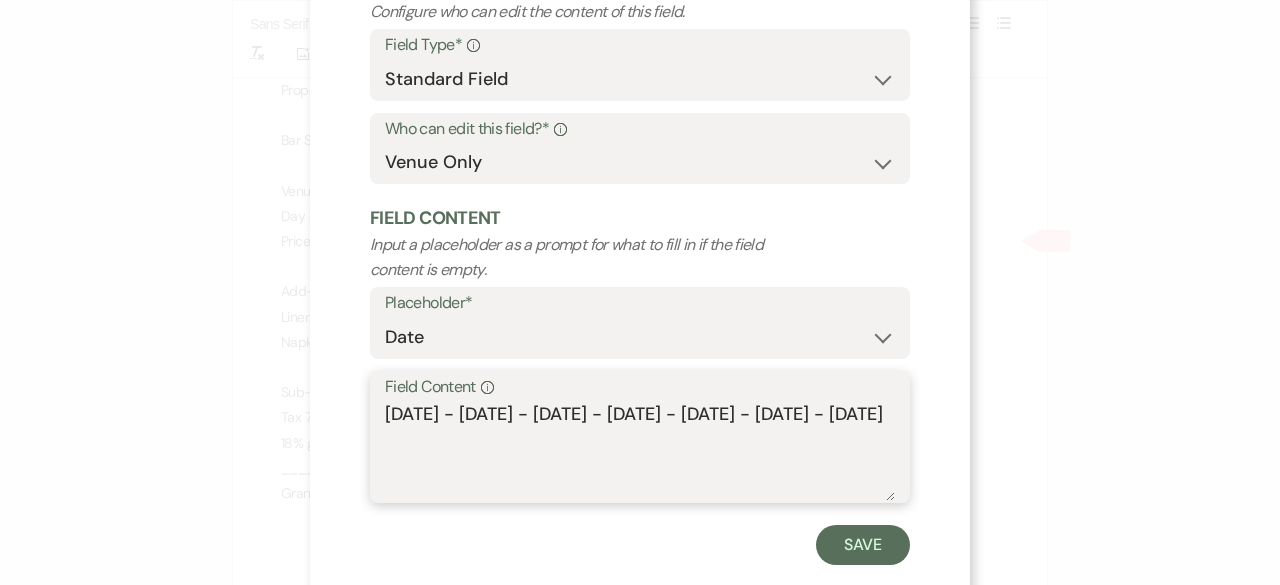 click on "[DATE] - [DATE] - [DATE] - [DATE] - [DATE] - [DATE] - [DATE]" at bounding box center [640, 451] 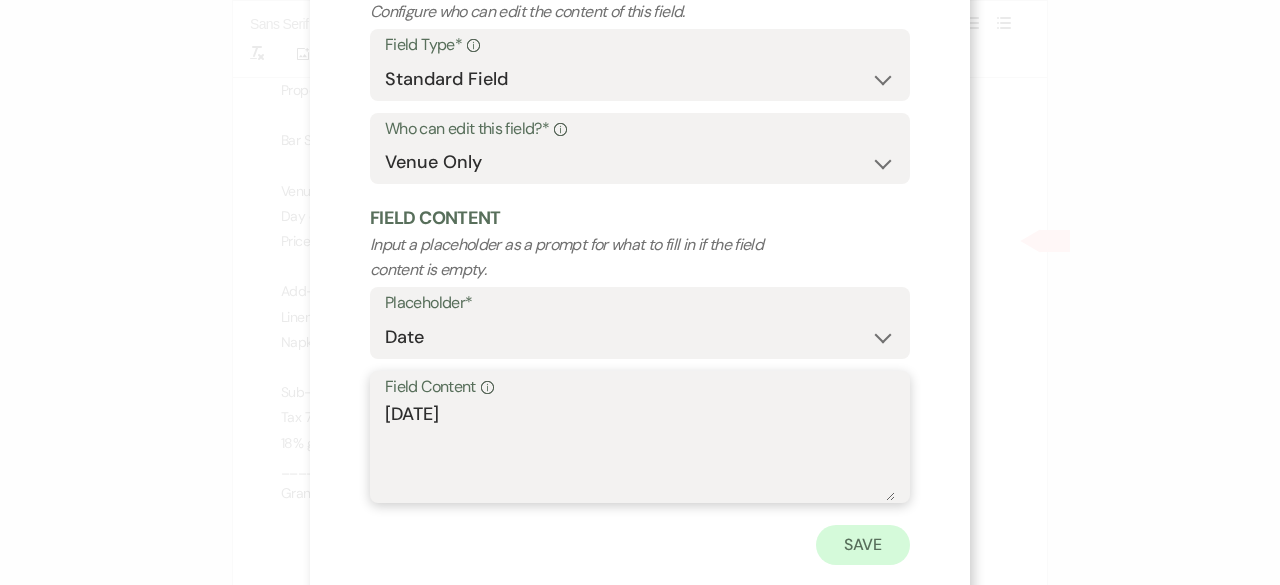 type on "[DATE]" 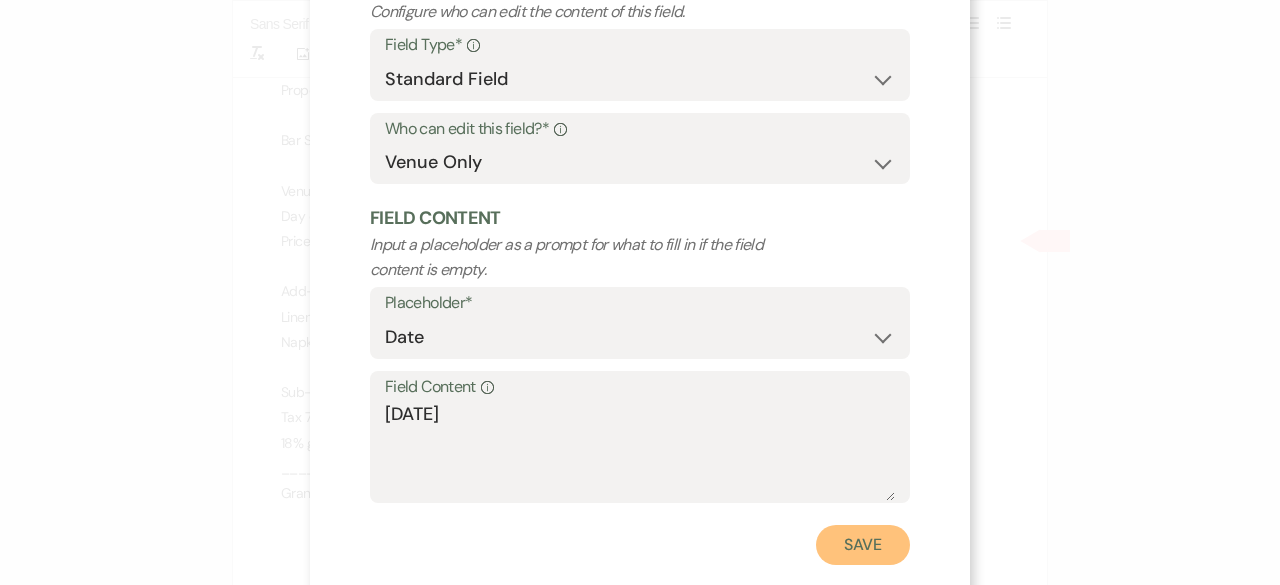 click on "Save" at bounding box center (863, 545) 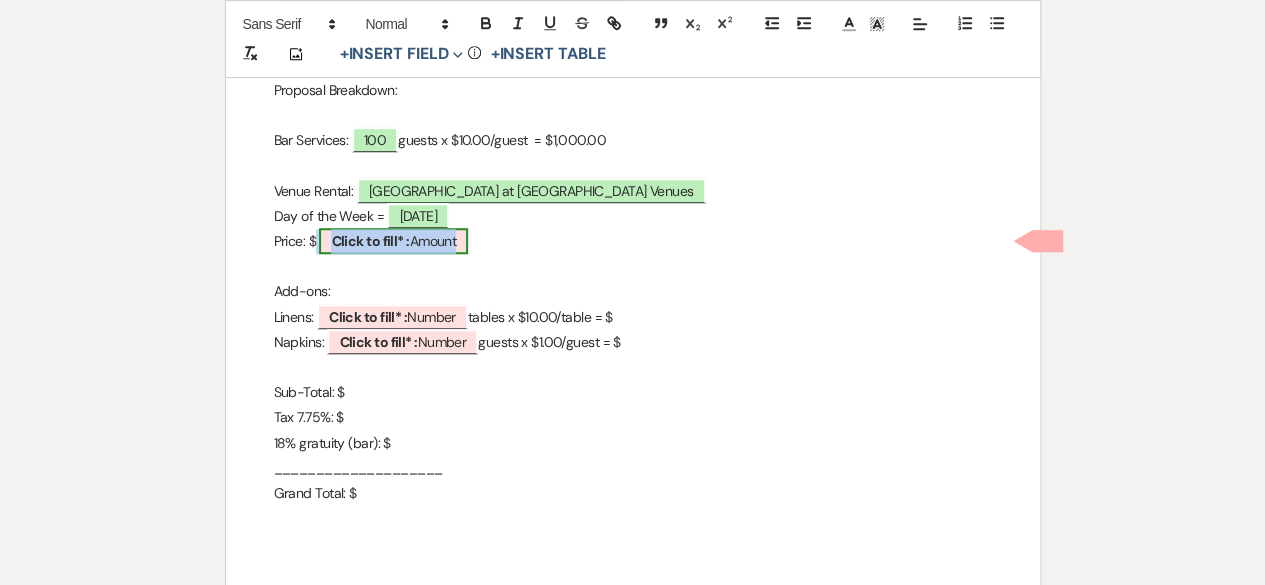 click on "Click to fill* :
Amount" at bounding box center [393, 241] 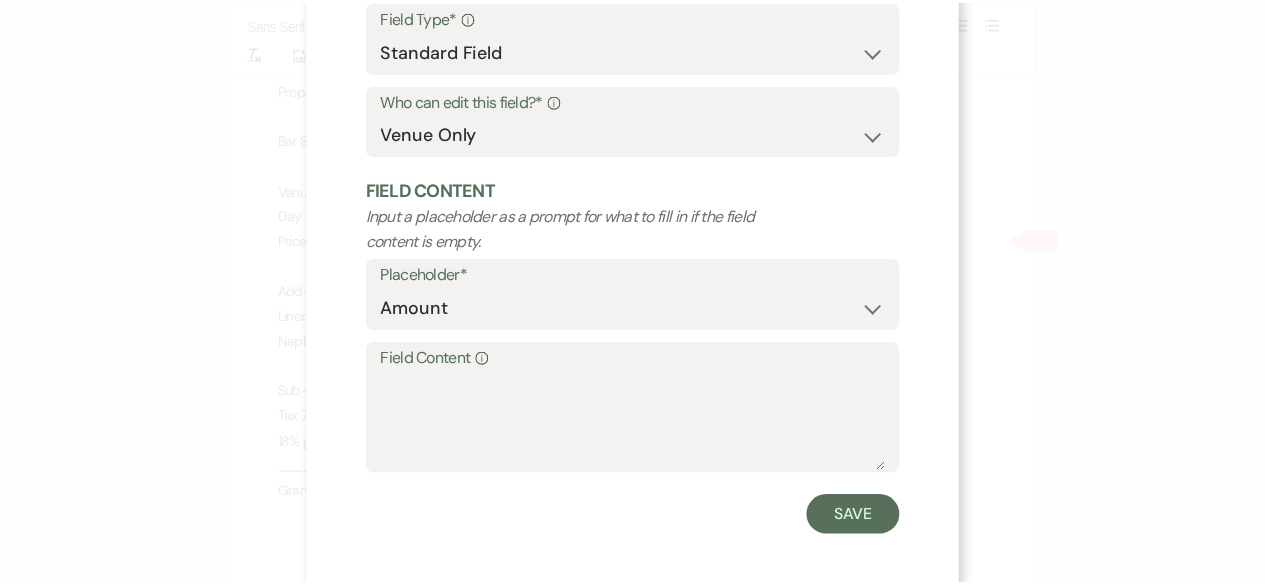 scroll, scrollTop: 190, scrollLeft: 0, axis: vertical 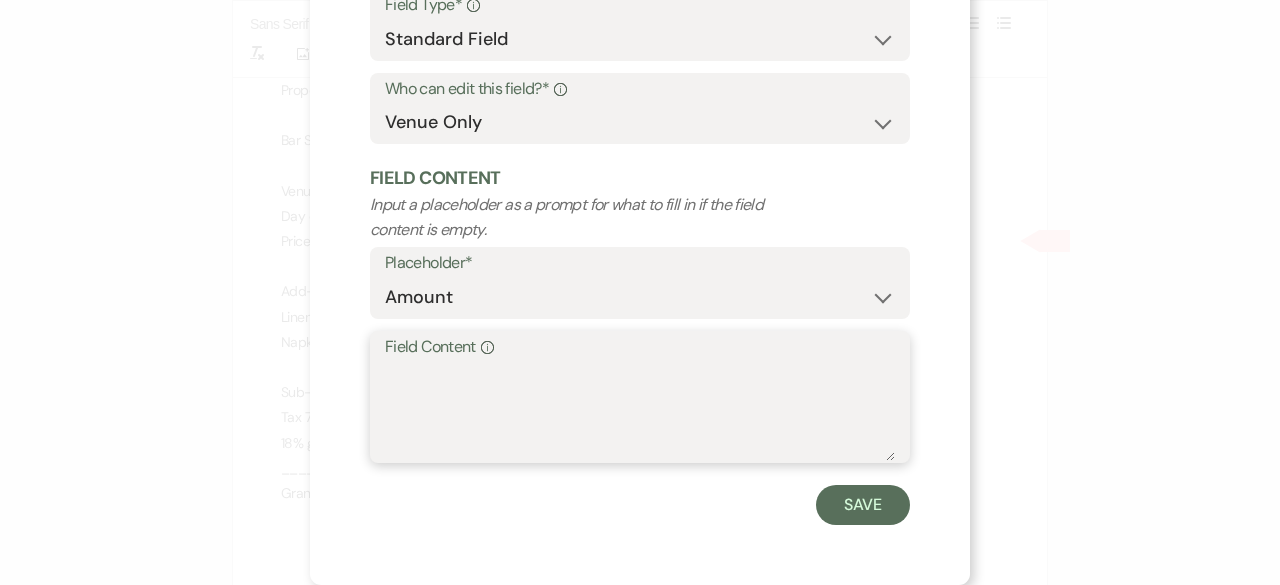 click on "Field Content Info" at bounding box center (640, 411) 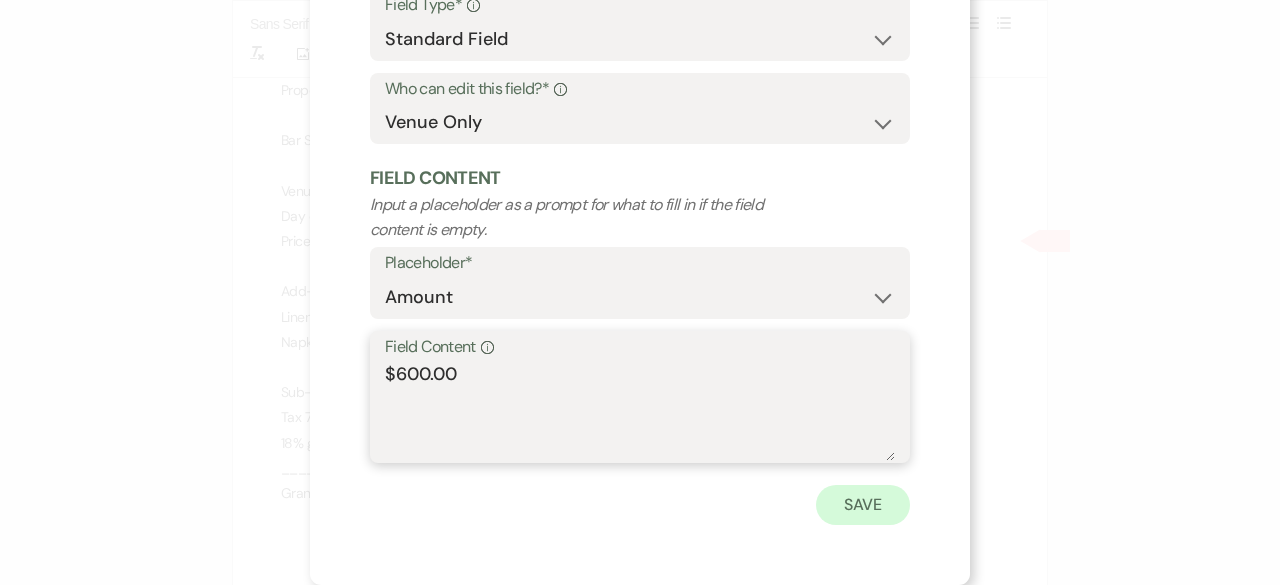 type on "$600.00" 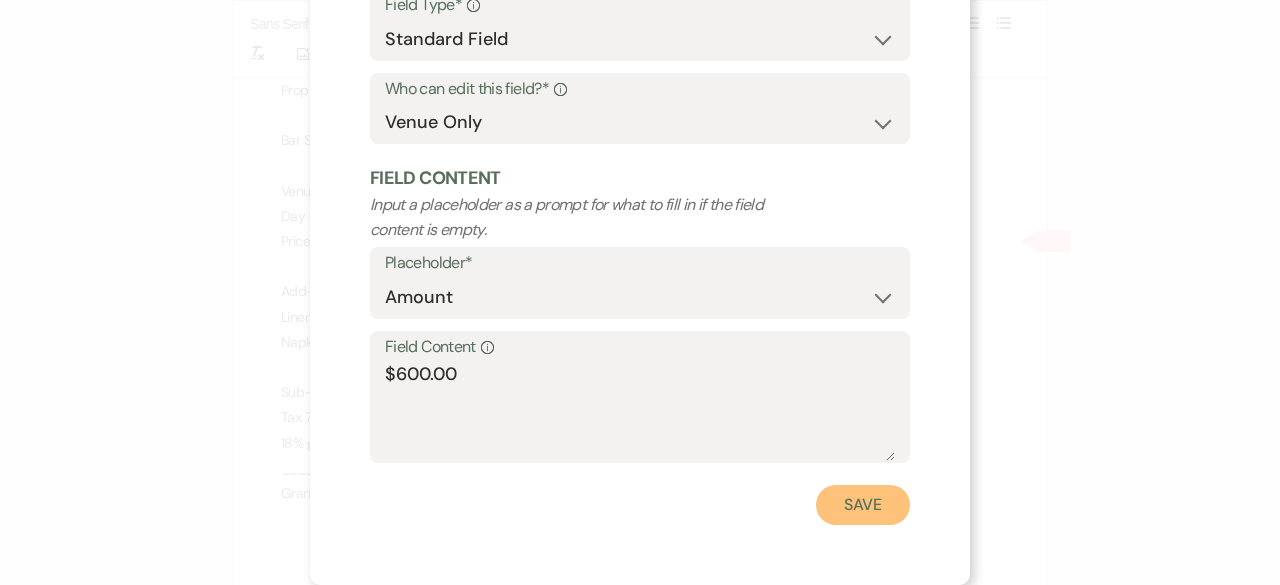click on "Save" at bounding box center (863, 505) 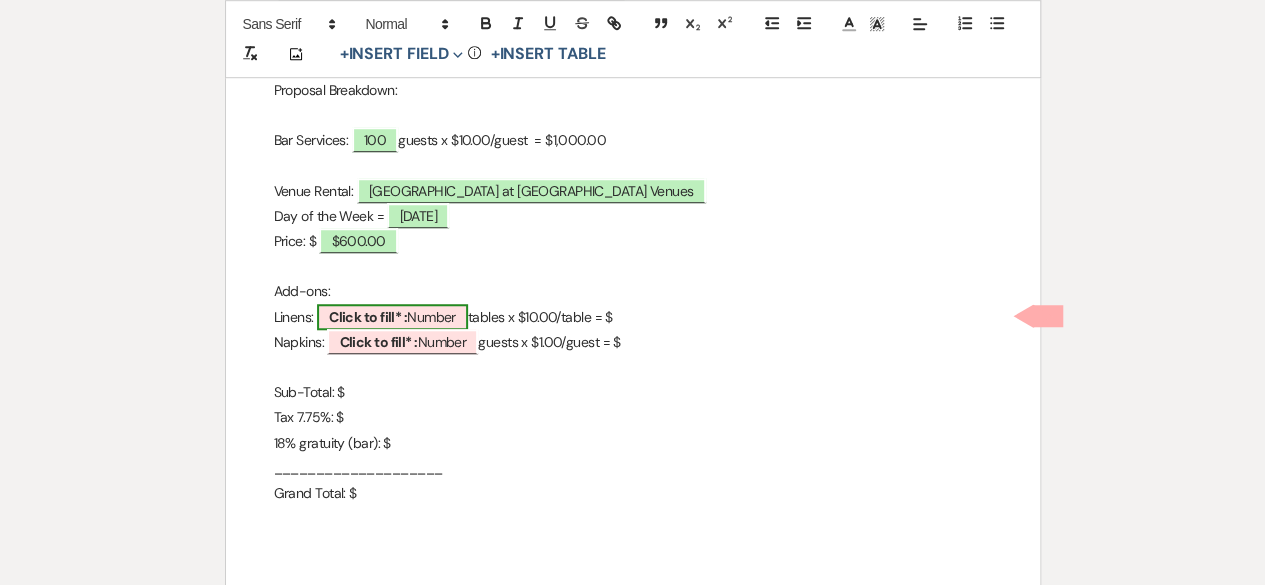 click on "Click to fill* :" at bounding box center (368, 317) 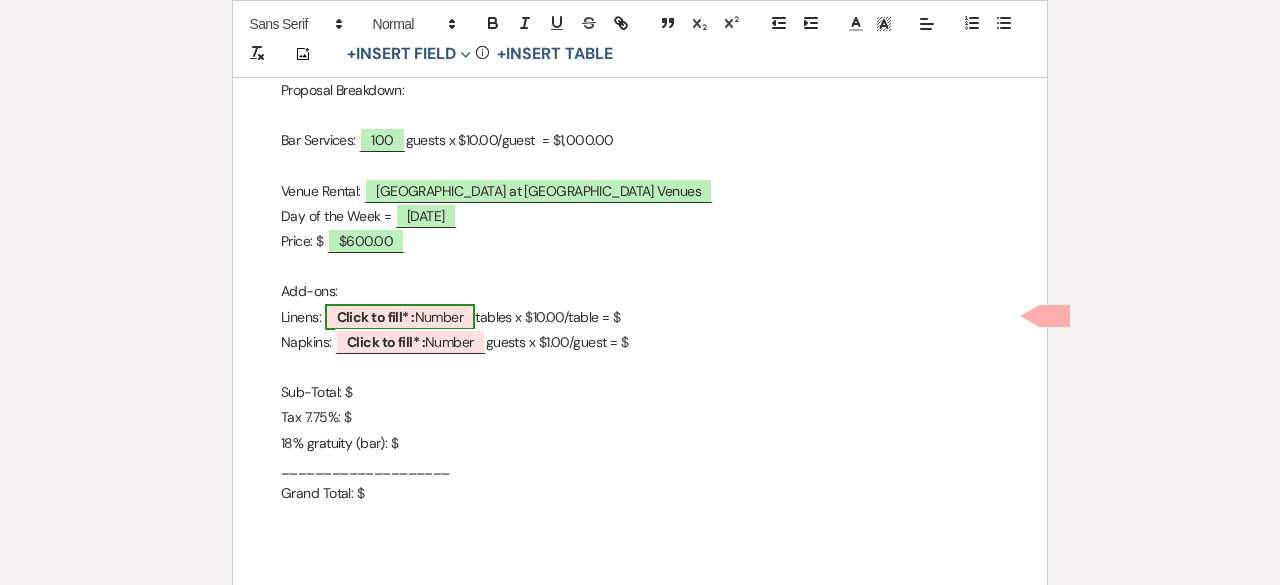 select on "owner" 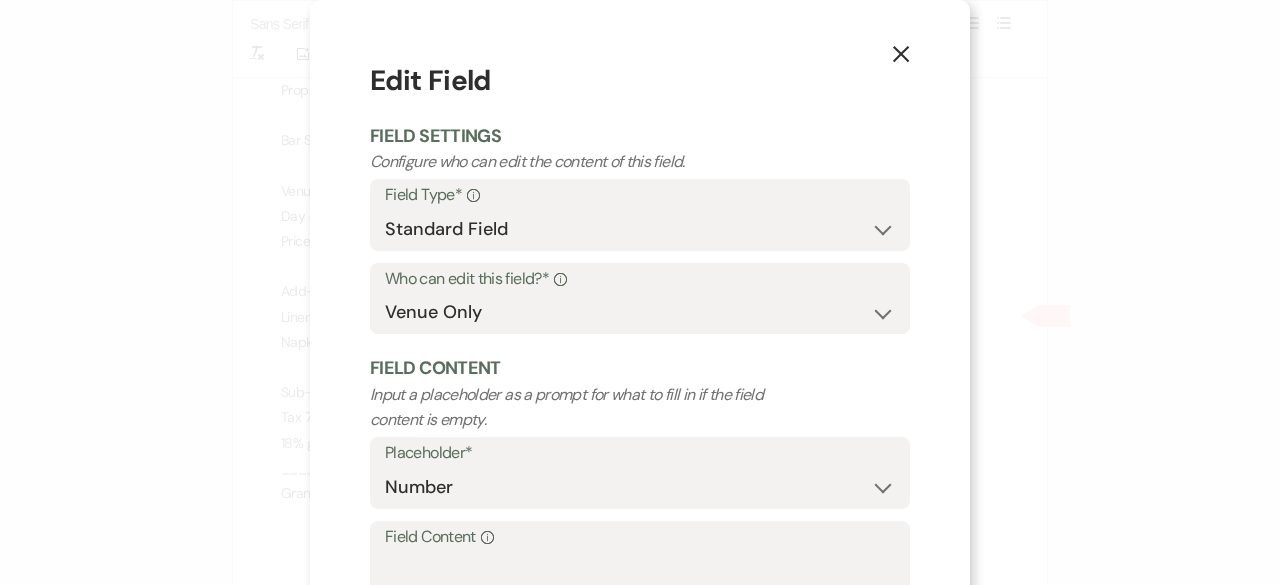 click on "X" 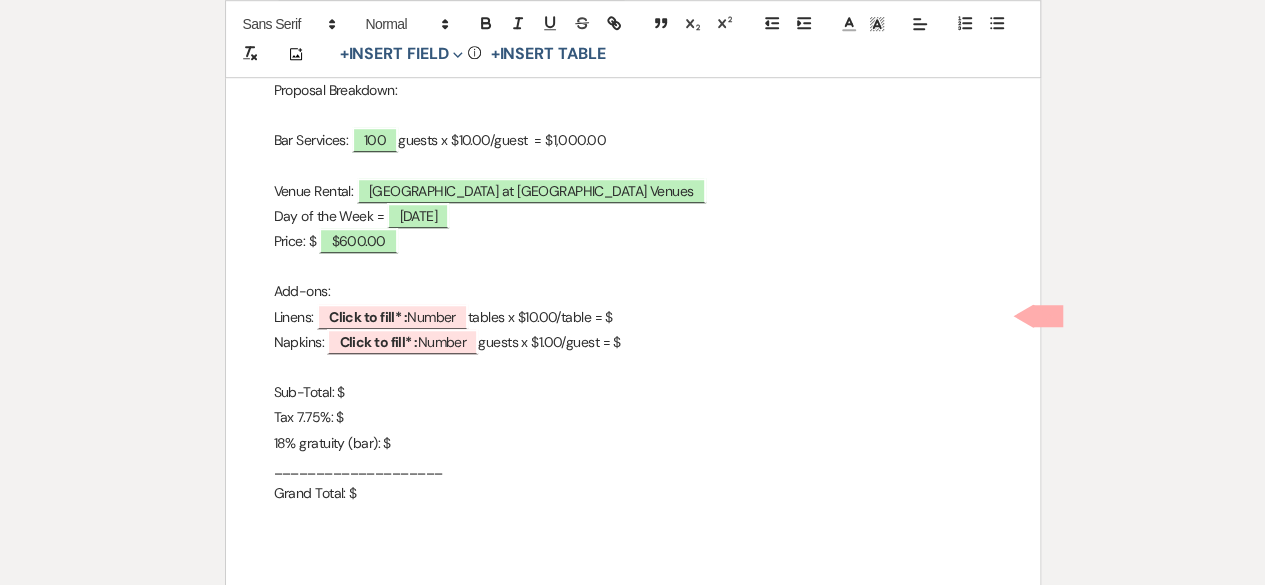 drag, startPoint x: 669, startPoint y: 337, endPoint x: 256, endPoint y: 318, distance: 413.43683 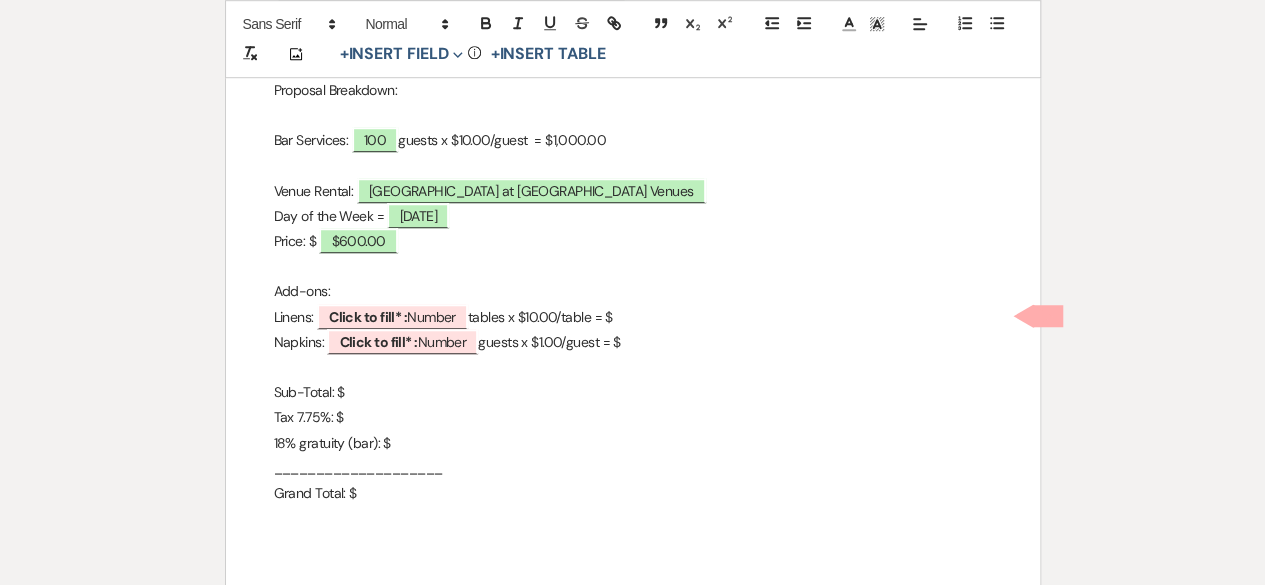 click on "City View Event Center Quote  [STREET_ADDRESS] 419-345-3802 [EMAIL_ADDRESS][DOMAIN_NAME] _____________________________________________________________________________ Client Information: ﻿
[PERSON_NAME]
﻿   ﻿
[DATE]
﻿   ﻿
Birthday Party
﻿   ﻿
[GEOGRAPHIC_DATA] at [GEOGRAPHIC_DATA] Venues
﻿      Proposal Date:  [DATE] Proposal Breakdown:  Bar Services:  ﻿
100
﻿ guests x $10.00/guest  = $1,000.00 Venue Rental:  ﻿
[GEOGRAPHIC_DATA] at [GEOGRAPHIC_DATA] Venues
﻿   Day of the Week =
[DATE]
Price: $
$600.00
Add-ons:  Linens:  ﻿
Click to fill* :
Number
﻿  tables x $10.00/table = $ Napkins:  ﻿
Click to fill* :
Number
﻿  guests x $1.00/guest = $" at bounding box center [633, 130] 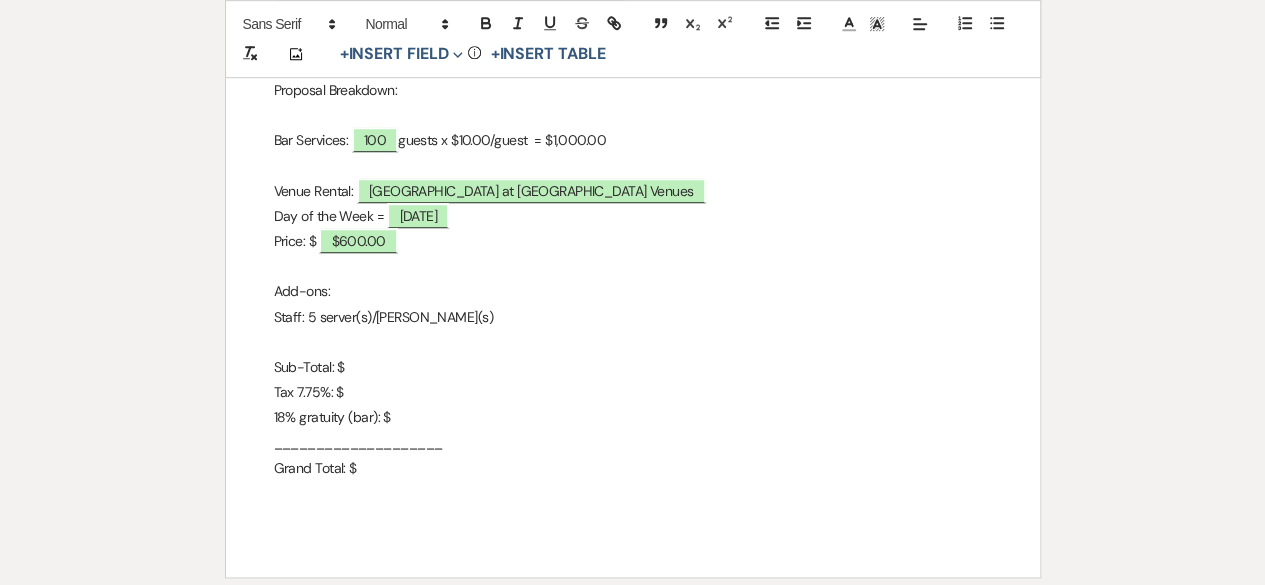 click on "Staff: 5 server(s)/[PERSON_NAME](s)" at bounding box center [633, 317] 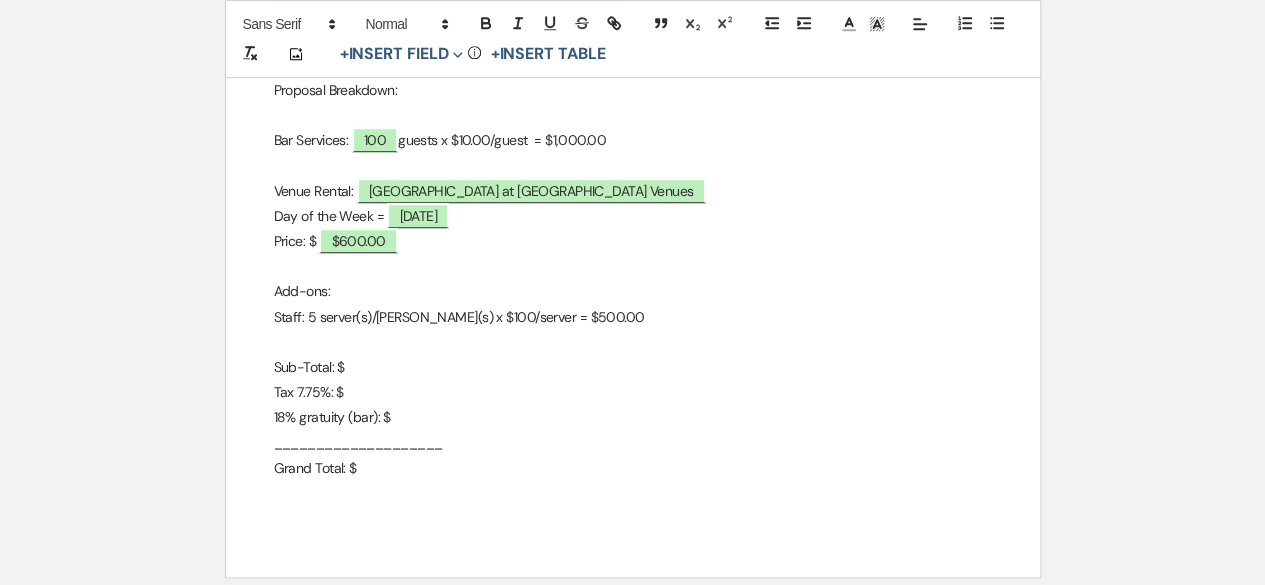 click on "Sub-Total: $" at bounding box center (633, 367) 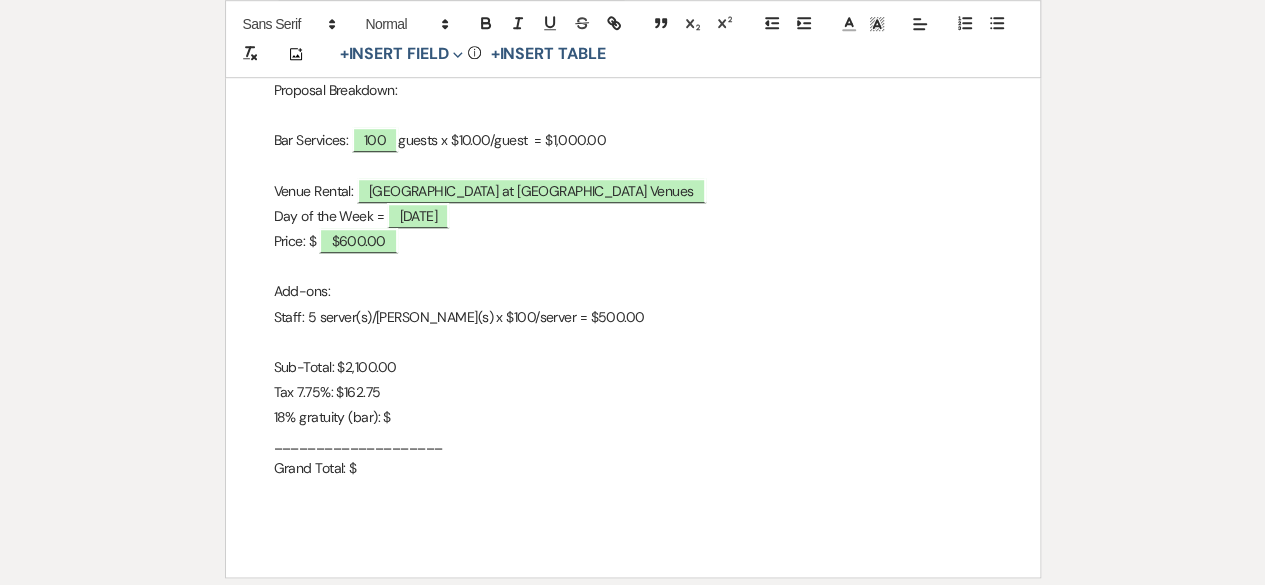 click on "18% gratuity (bar): $" at bounding box center [633, 417] 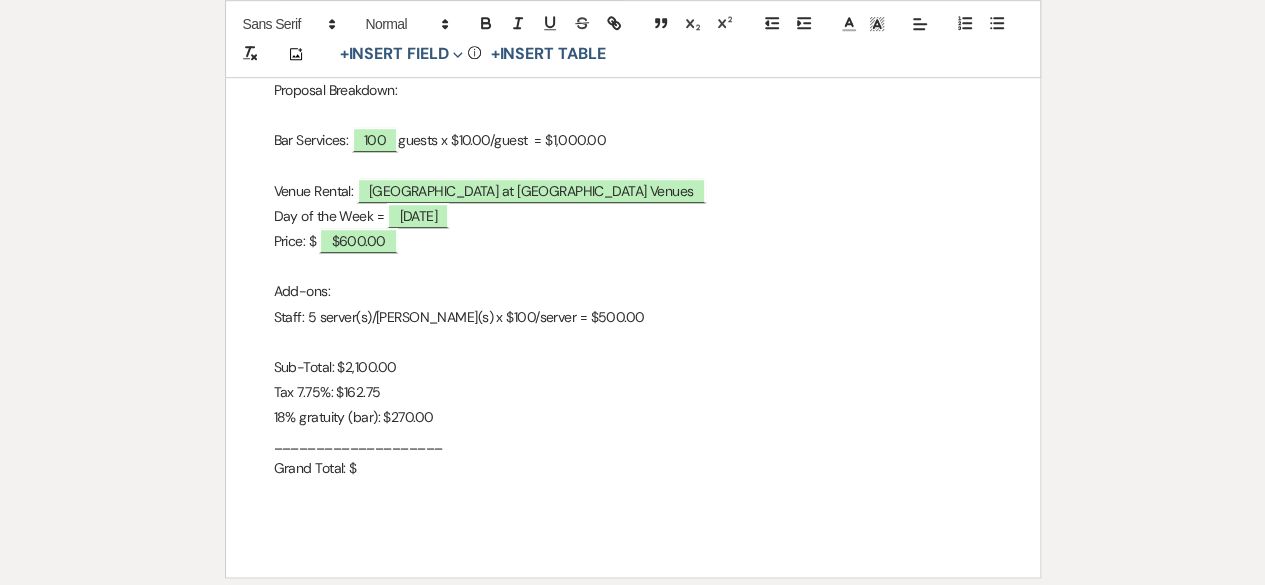 click on "Grand Total: $" at bounding box center [633, 468] 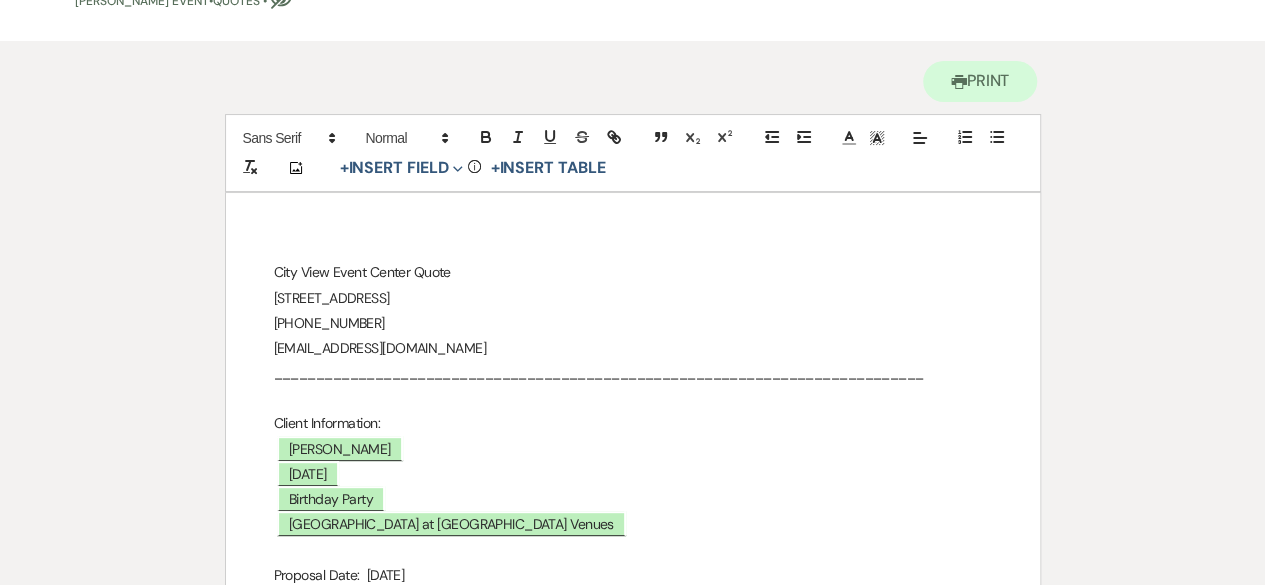 scroll, scrollTop: 144, scrollLeft: 0, axis: vertical 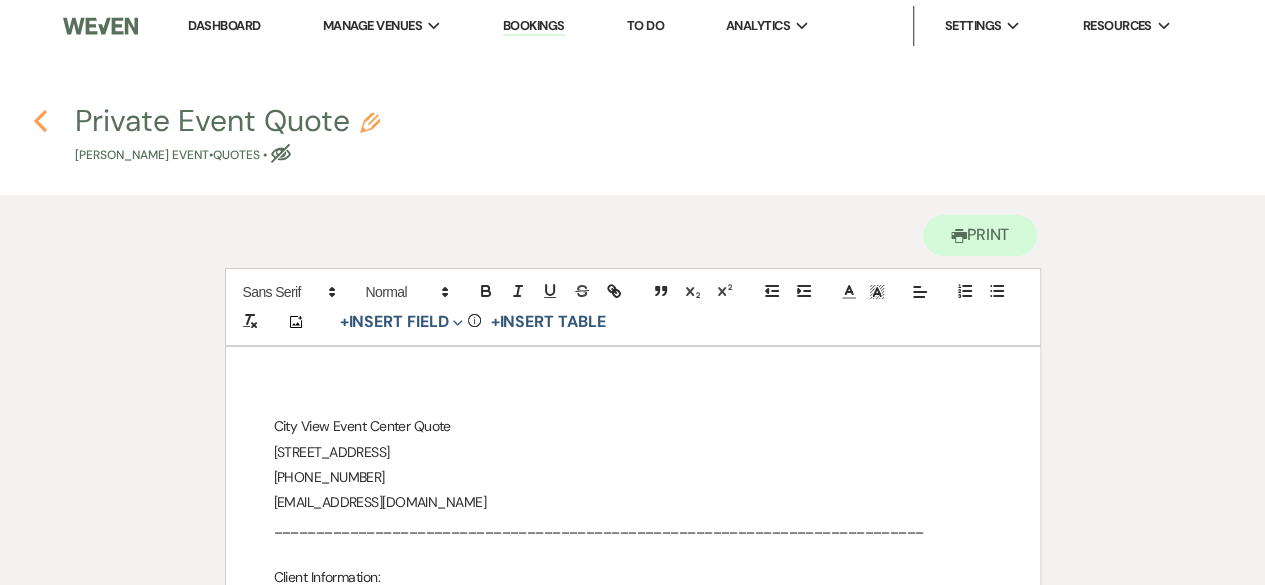 click on "Previous" 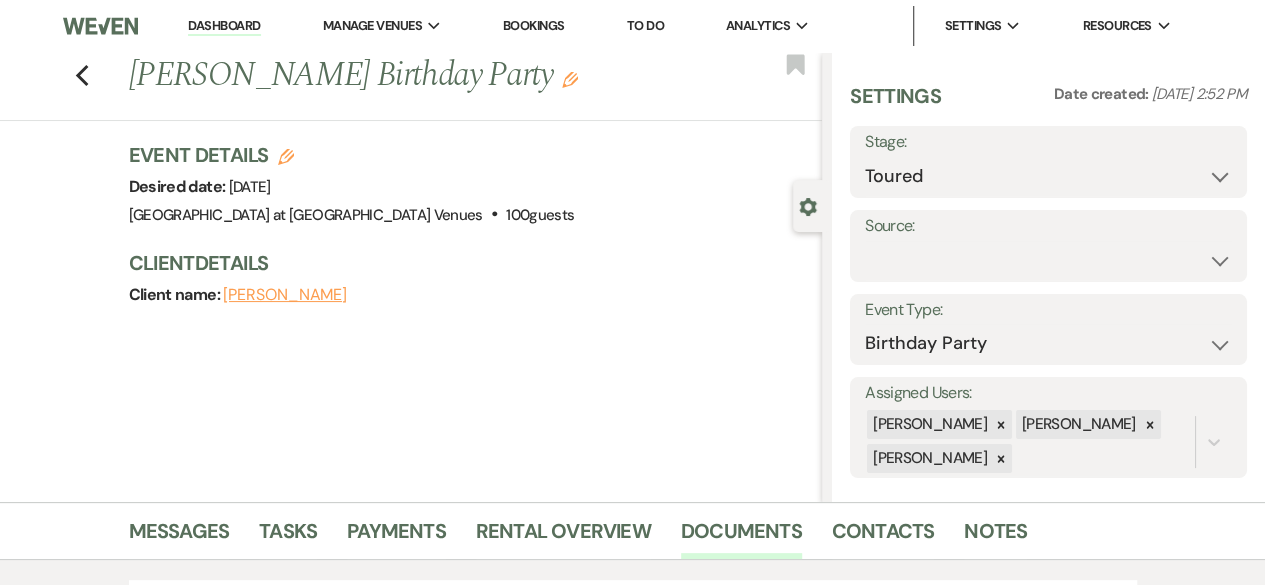 scroll, scrollTop: 521, scrollLeft: 0, axis: vertical 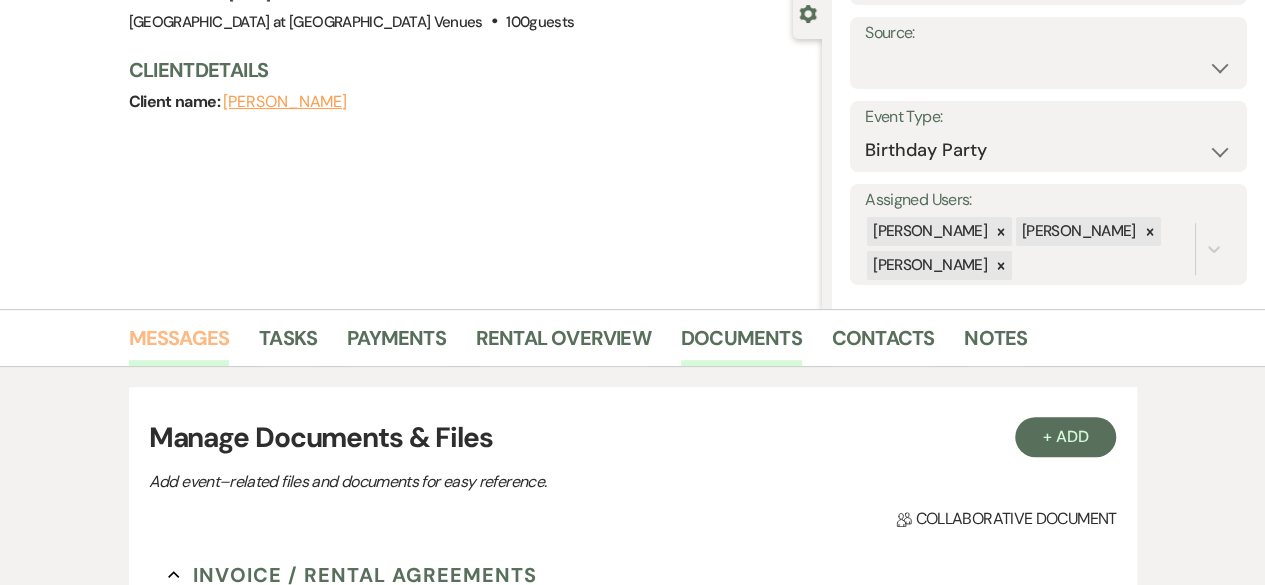 click on "Messages" at bounding box center (179, 344) 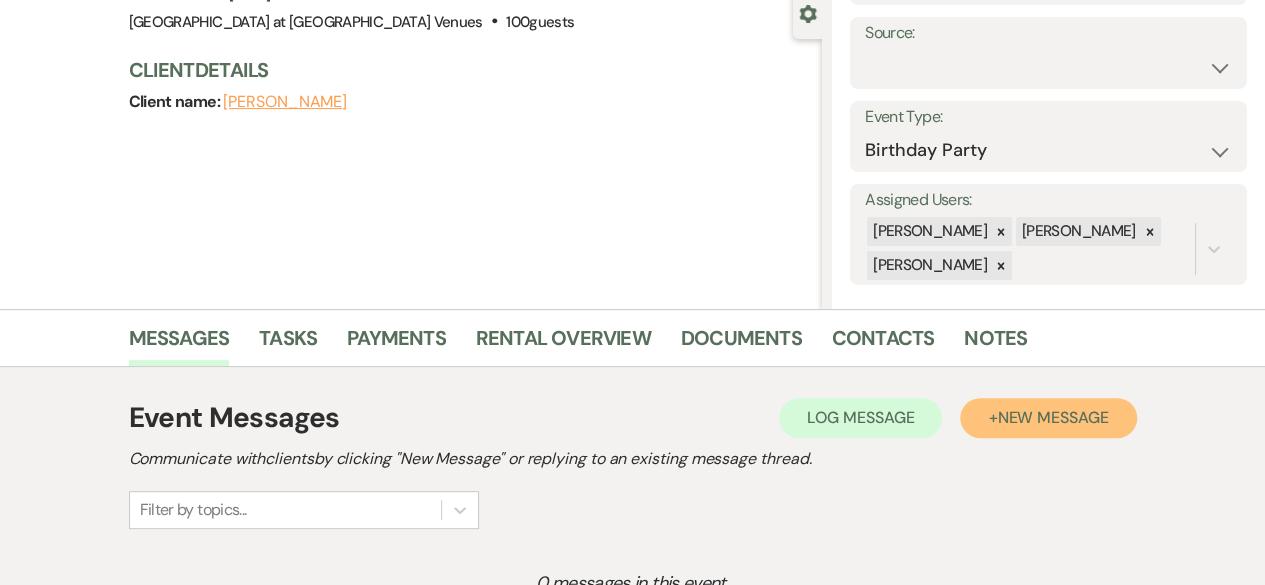 click on "New Message" at bounding box center [1052, 417] 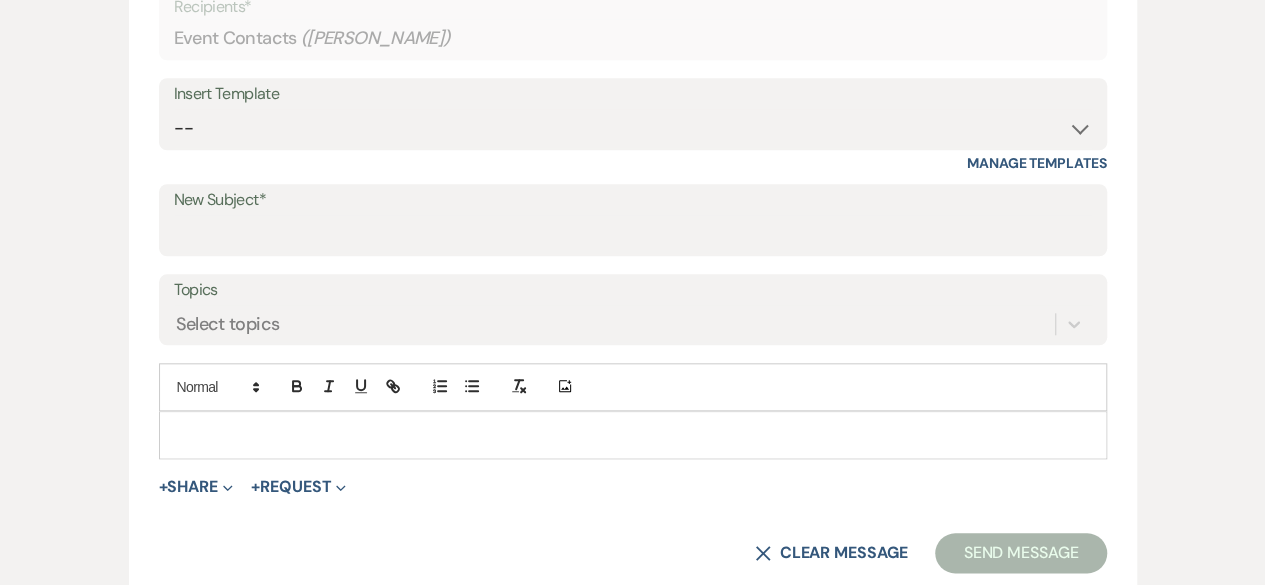 scroll, scrollTop: 914, scrollLeft: 0, axis: vertical 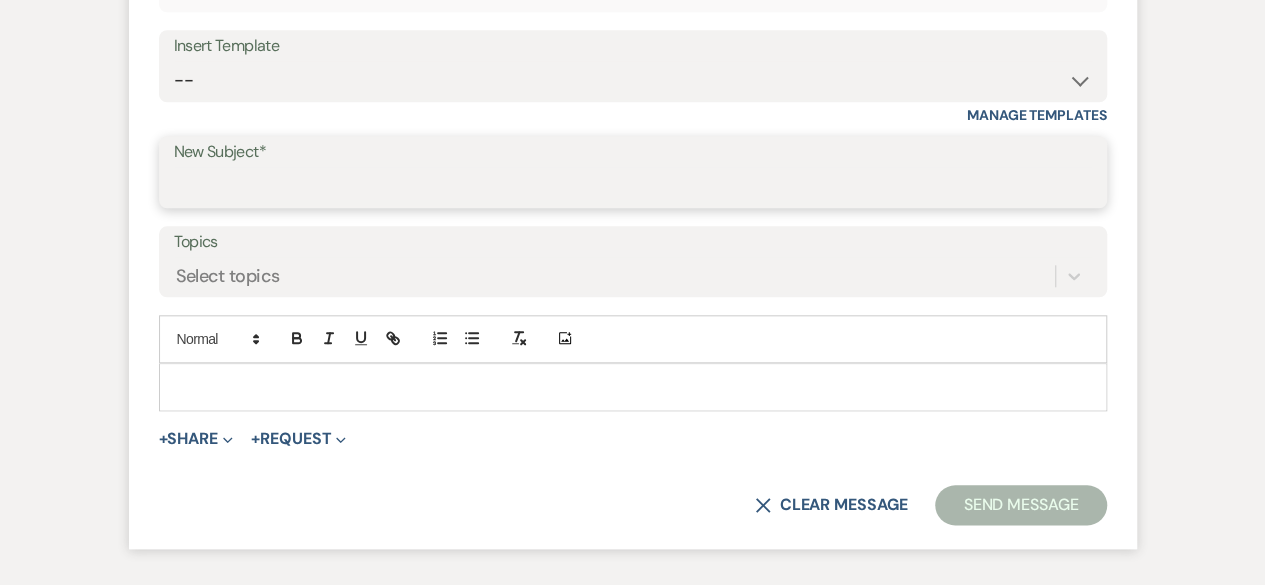 click on "New Subject*" at bounding box center (633, 186) 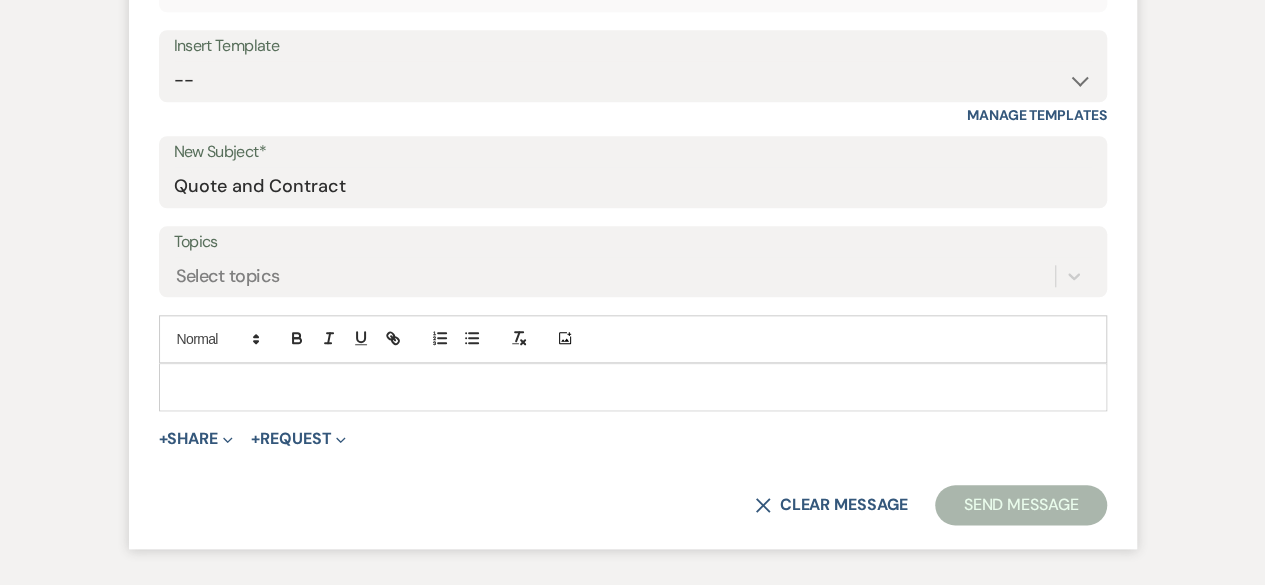 click at bounding box center [633, 387] 